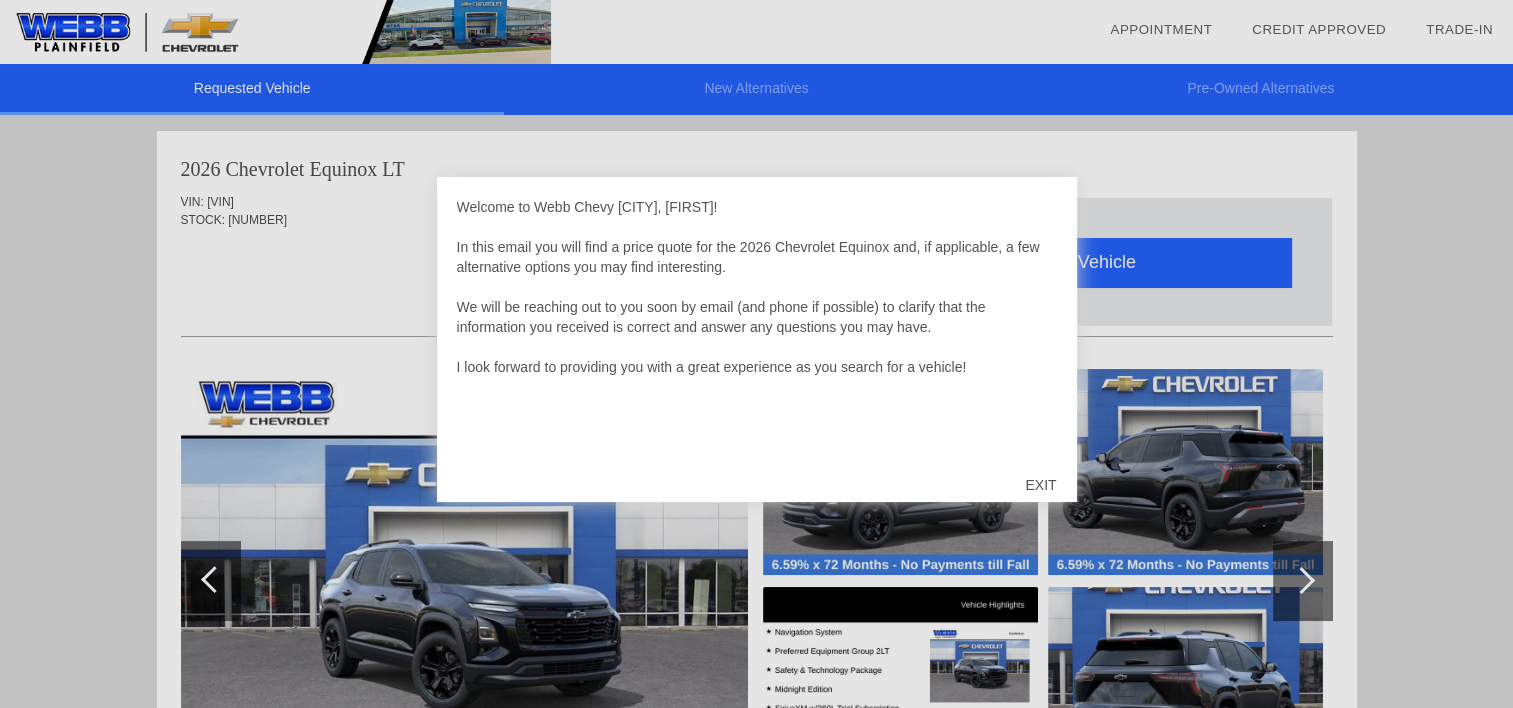 scroll, scrollTop: 0, scrollLeft: 0, axis: both 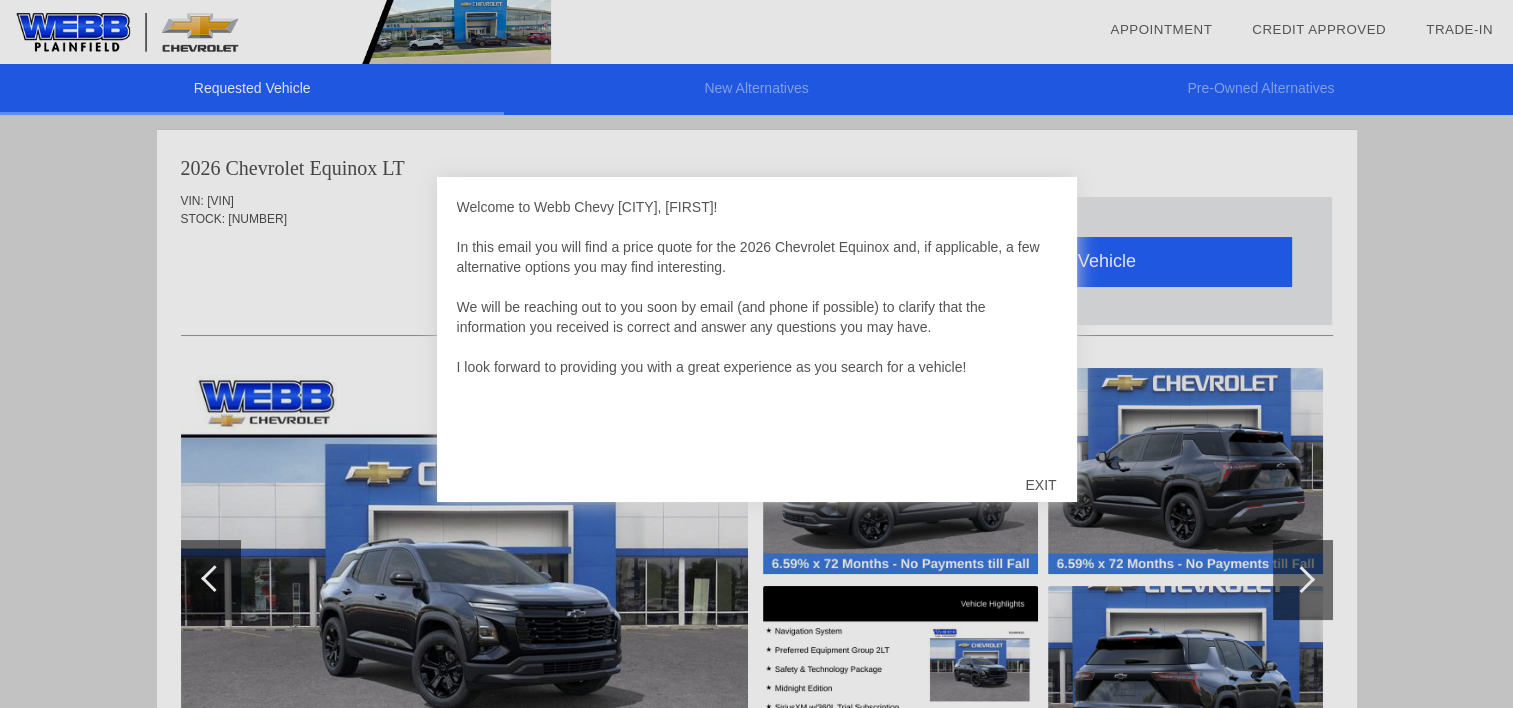 click on "EXIT" at bounding box center [1040, 485] 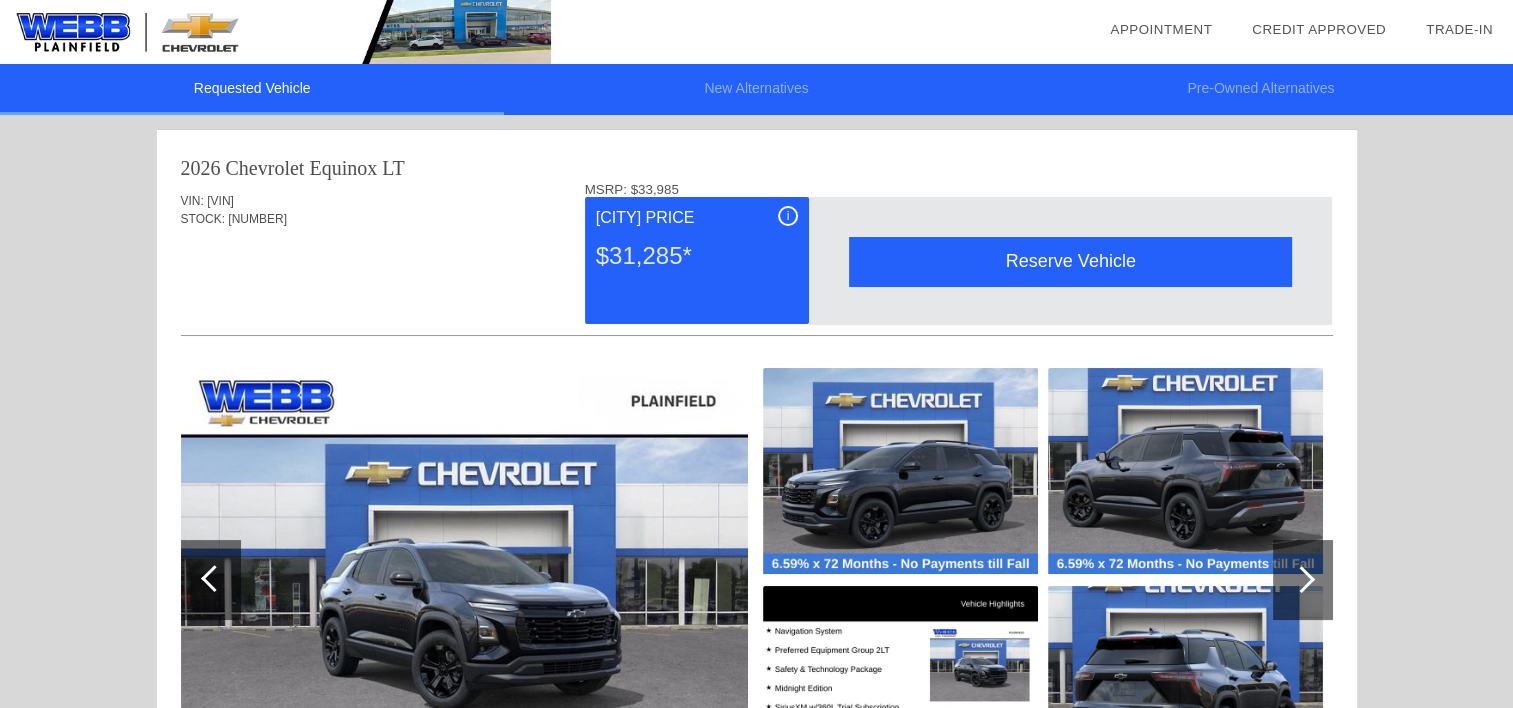 click on "Requested Vehicle
New Alternatives
Pre-Owned Alternatives
date_range
Appointment
check_box
Credit Approved" at bounding box center [756, 669] 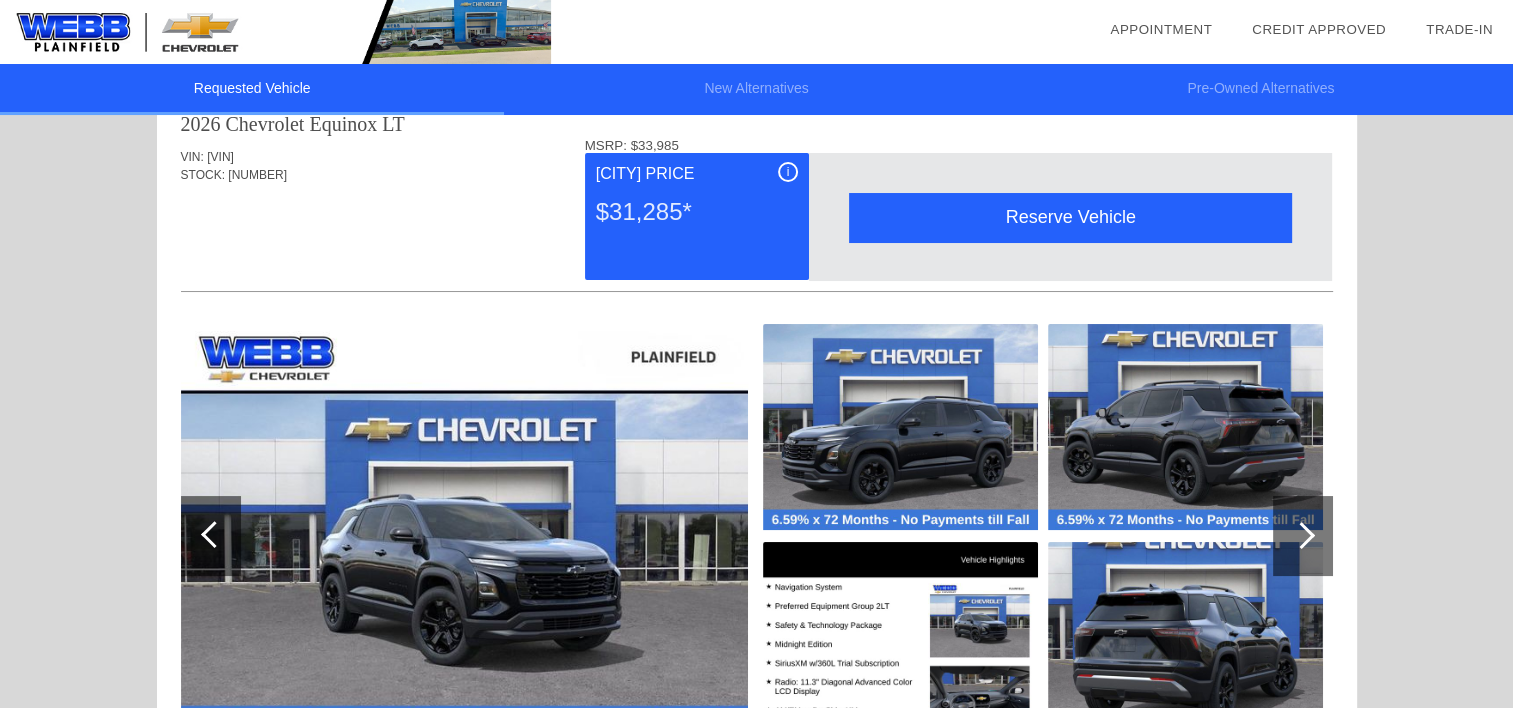 scroll, scrollTop: 0, scrollLeft: 0, axis: both 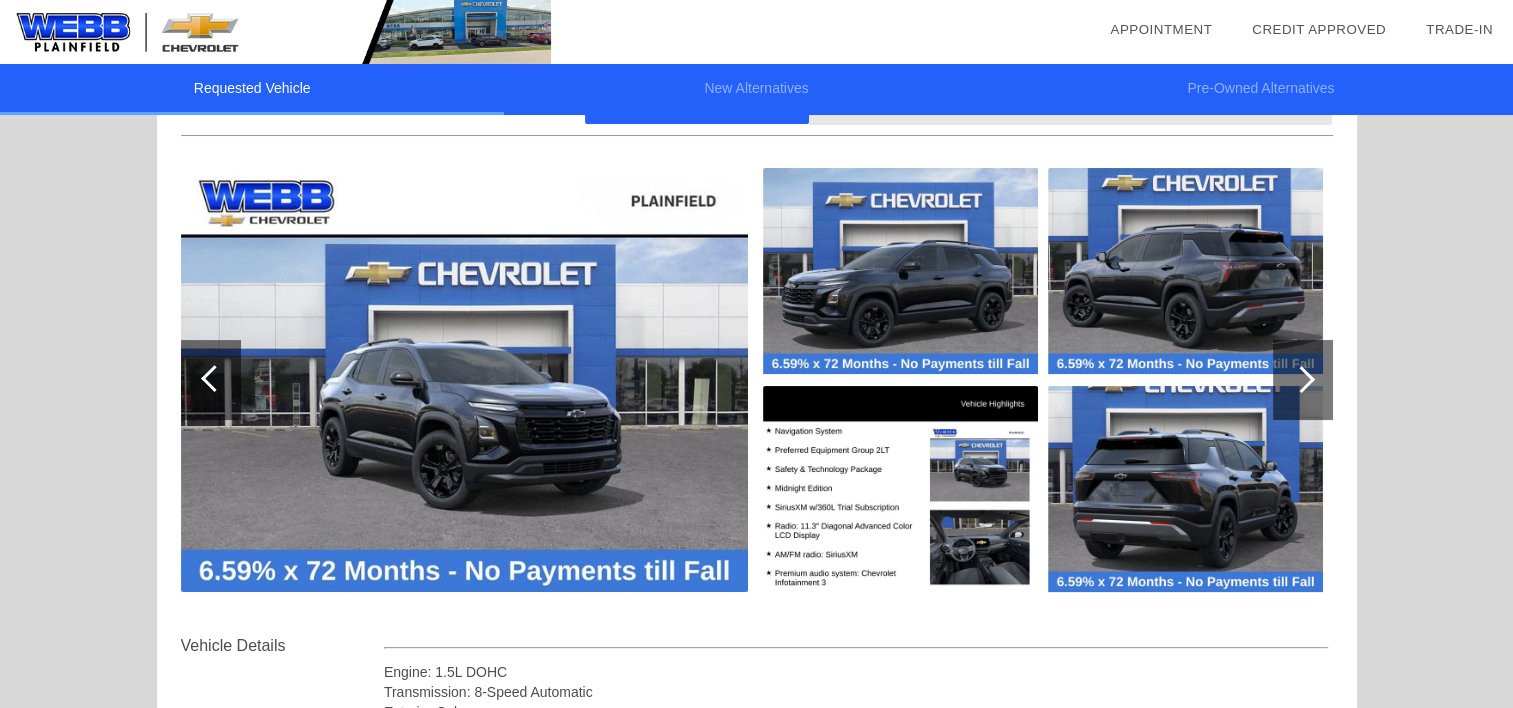 click at bounding box center [1303, 380] 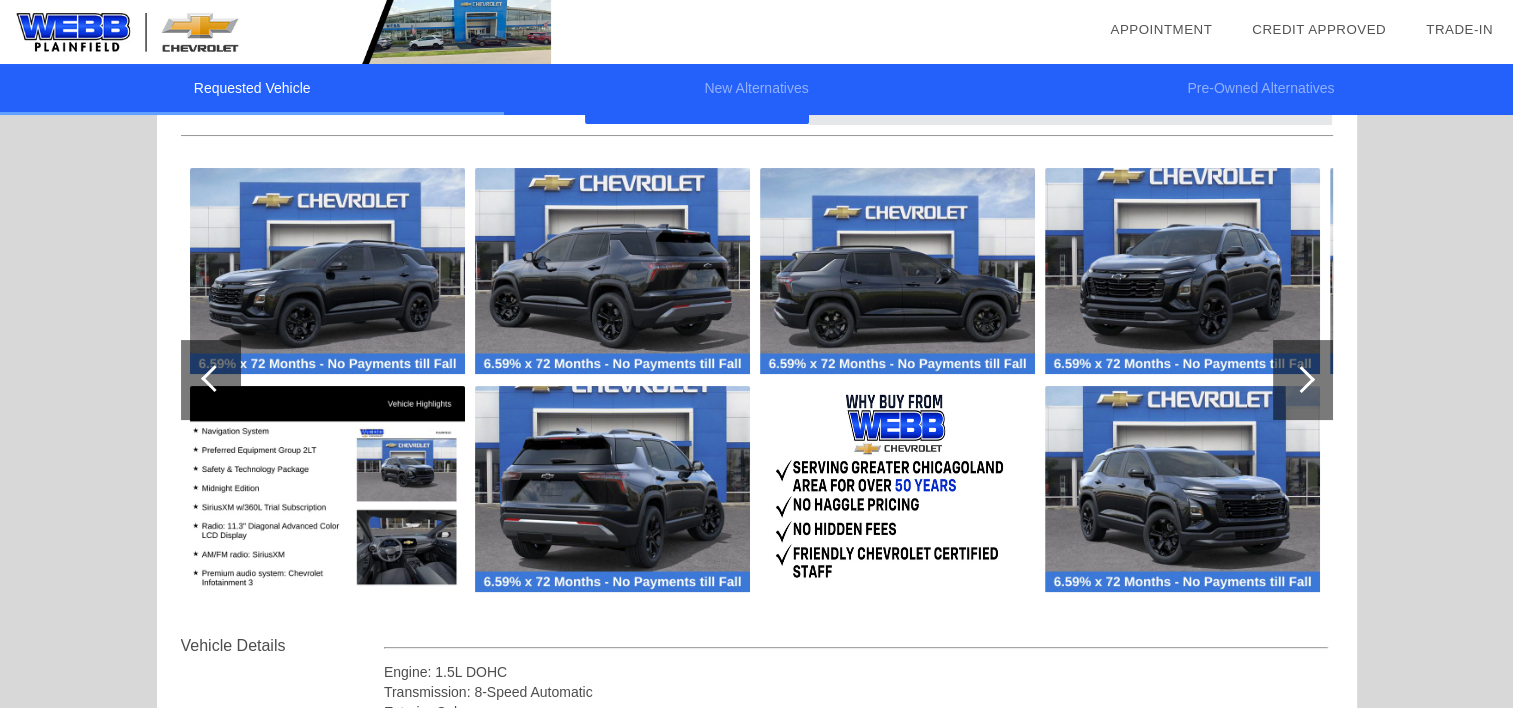 click at bounding box center [1301, 379] 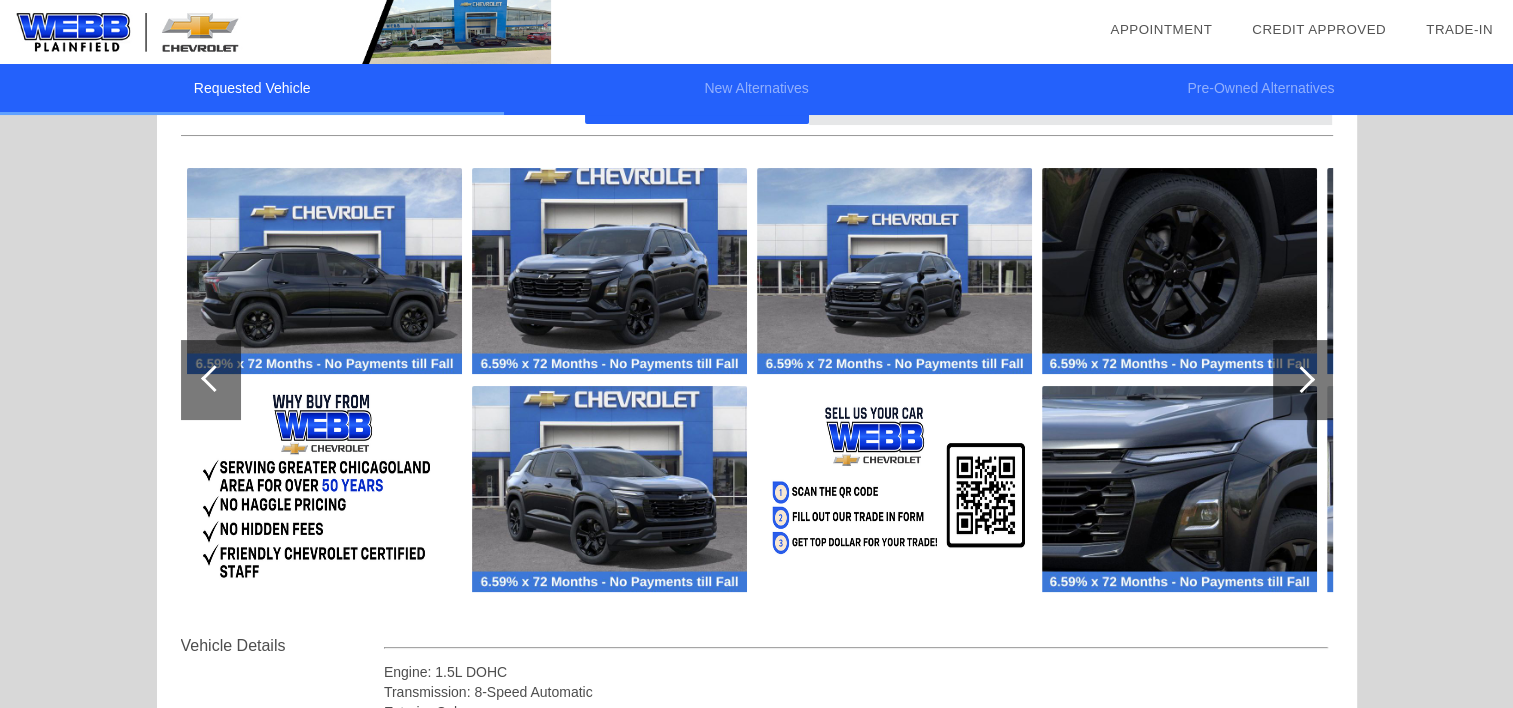 click at bounding box center (1301, 379) 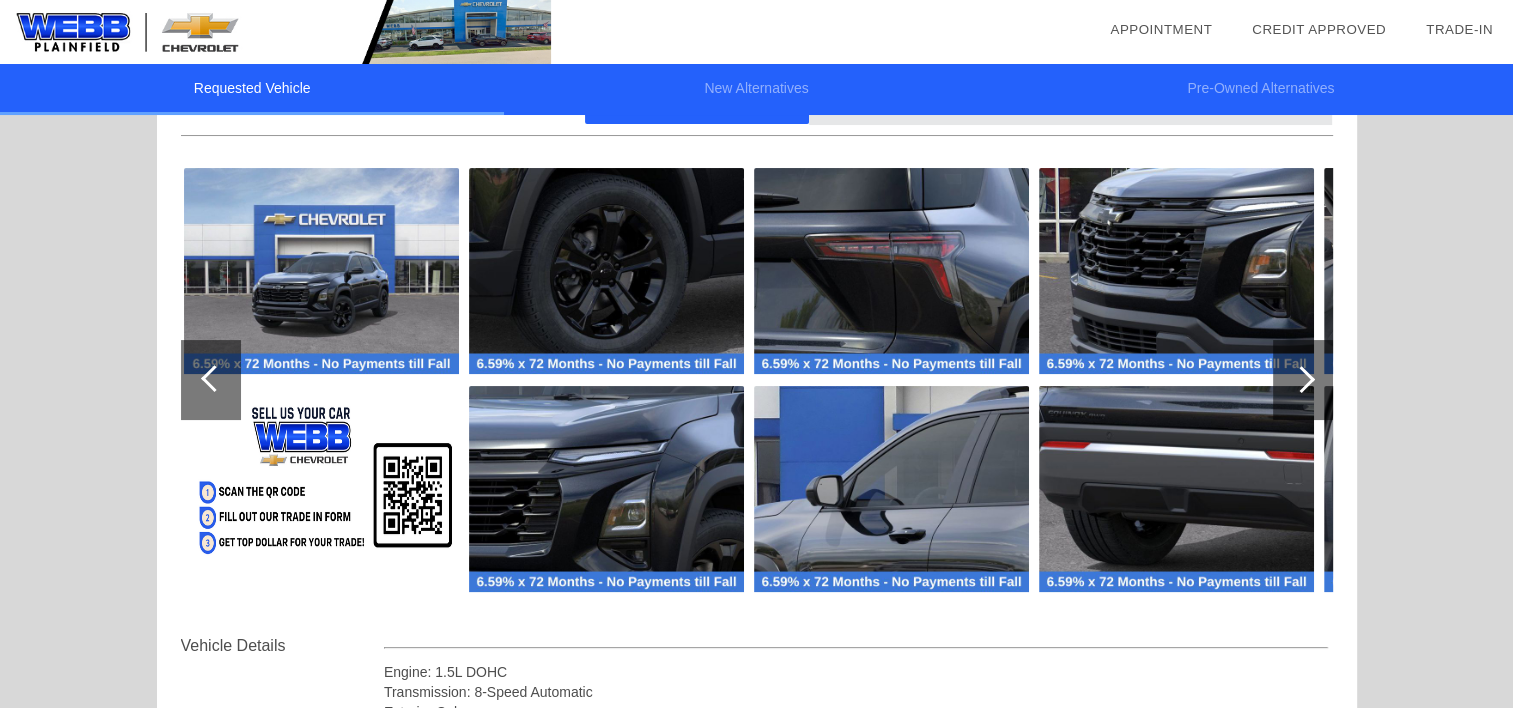 click at bounding box center [1301, 379] 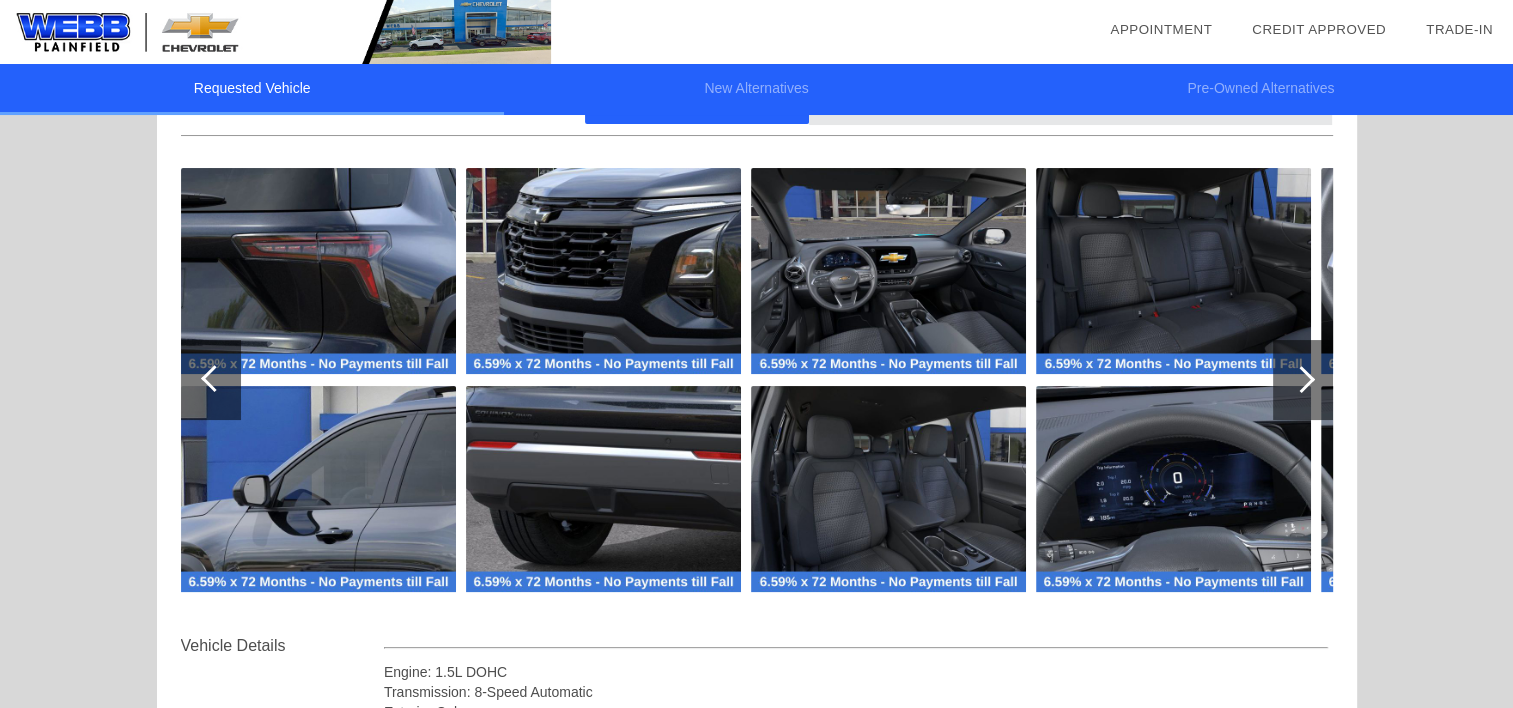 click at bounding box center [1301, 379] 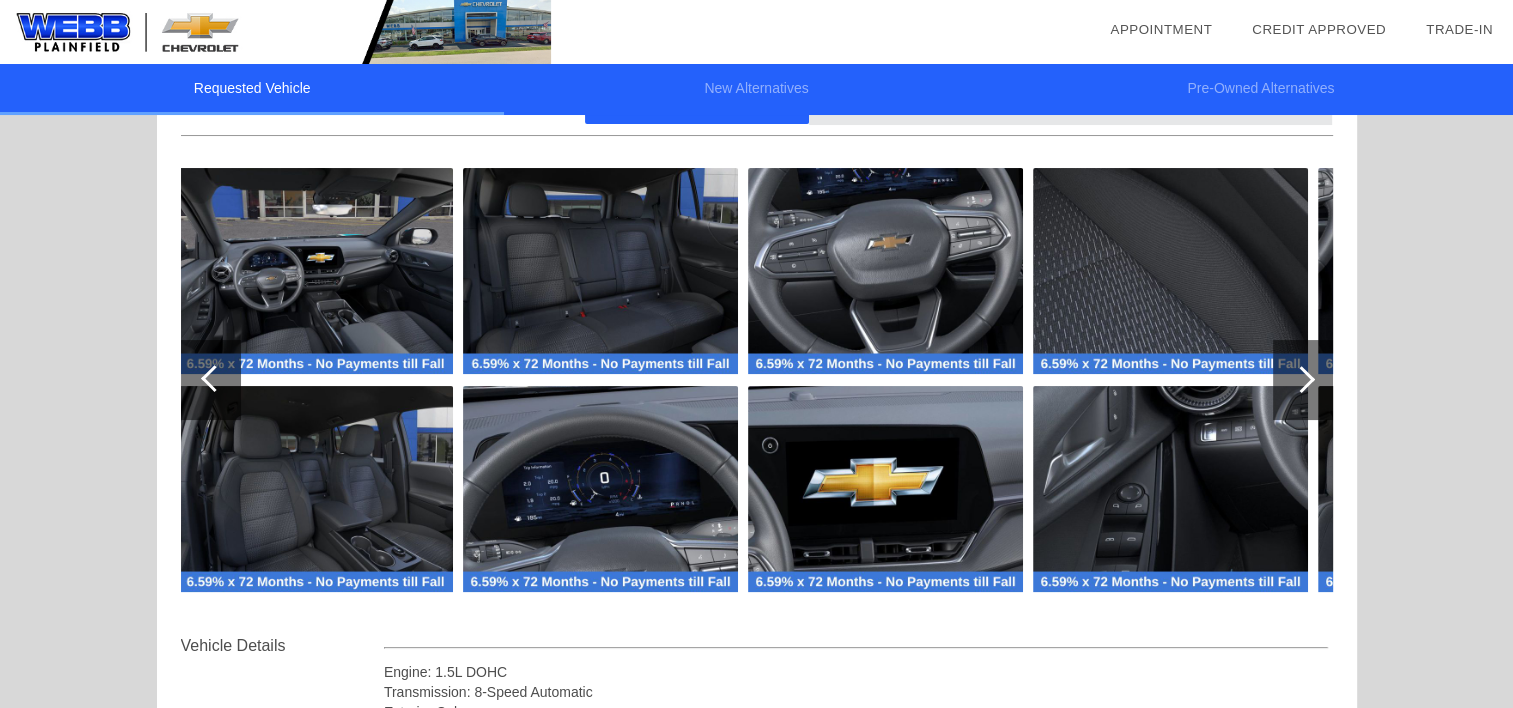 click at bounding box center (1301, 379) 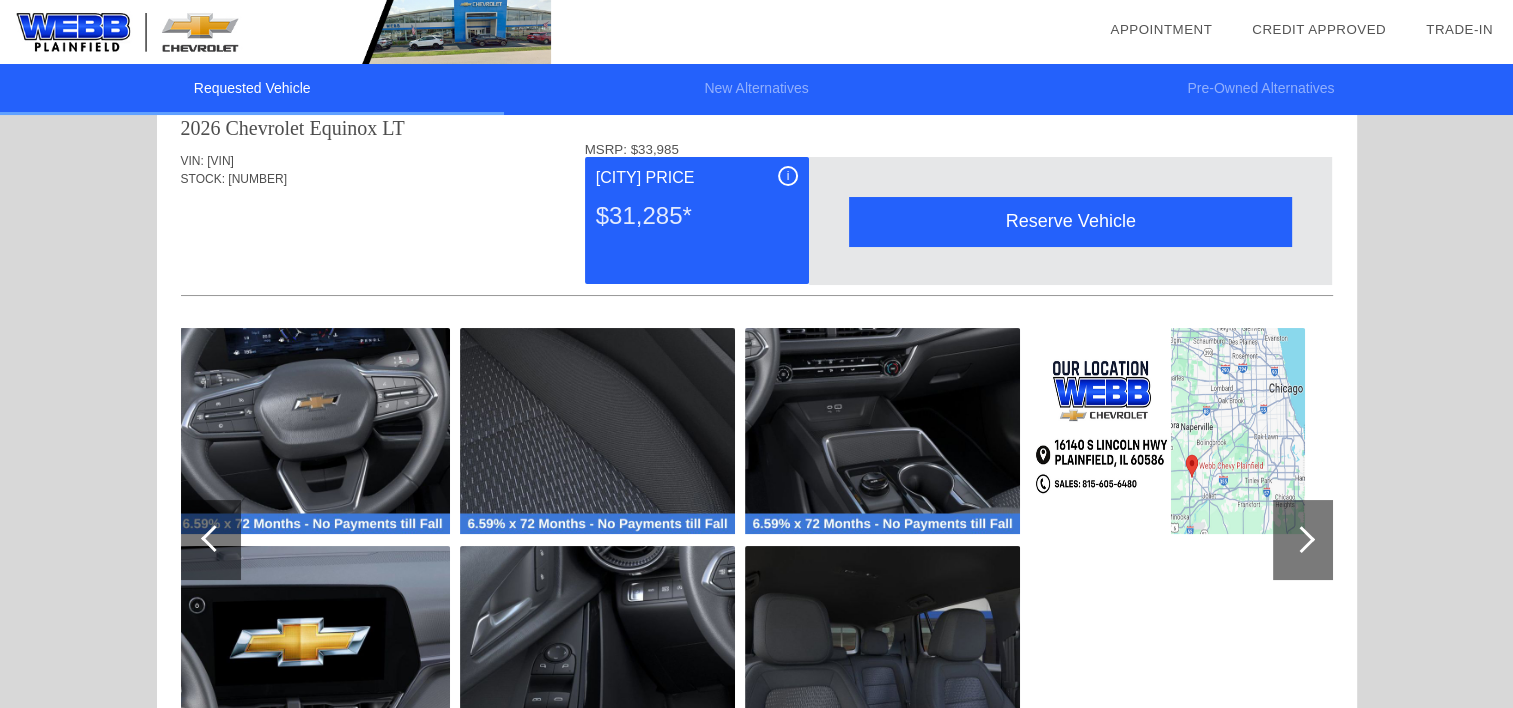 scroll, scrollTop: 0, scrollLeft: 0, axis: both 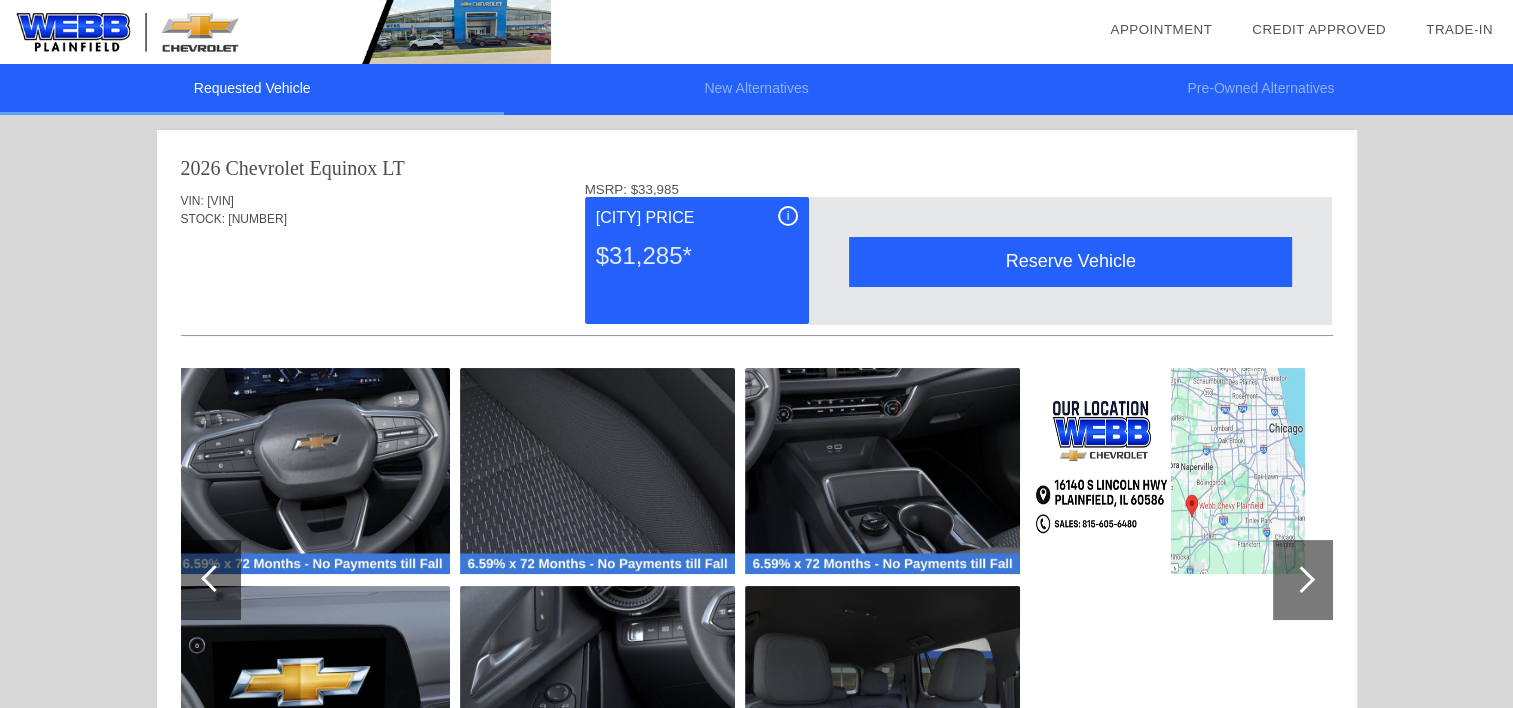 click on "$31,285*" at bounding box center (697, 256) 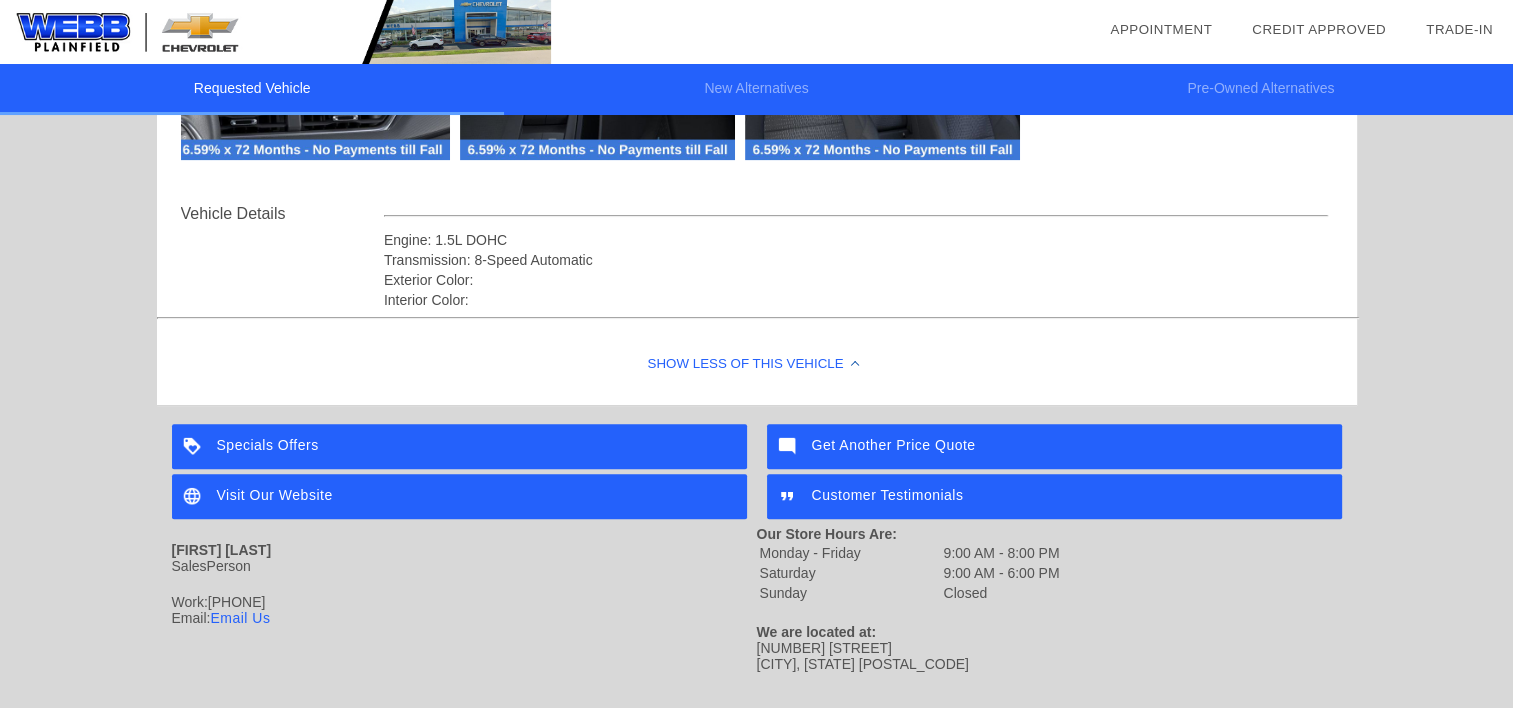 scroll, scrollTop: 676, scrollLeft: 0, axis: vertical 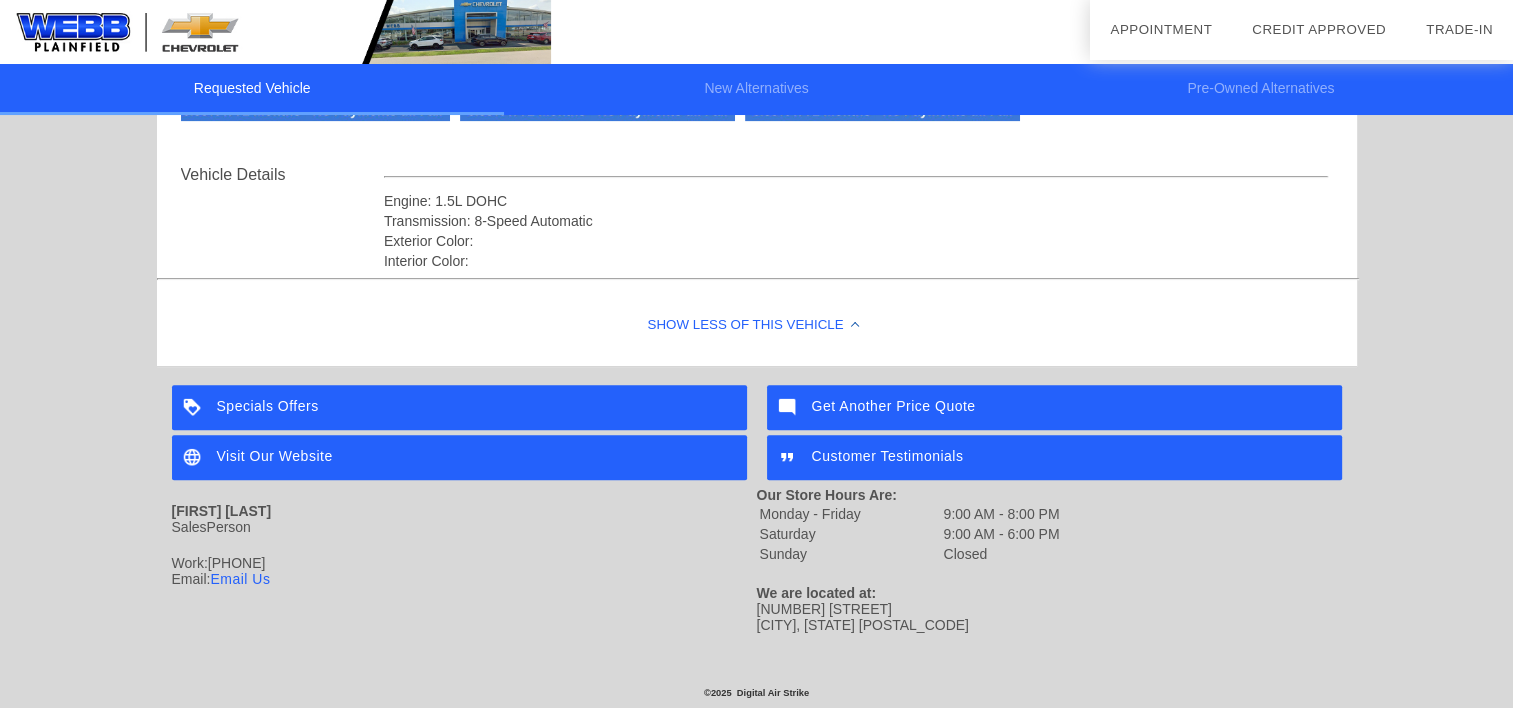 click on "Specials Offers" at bounding box center [459, 407] 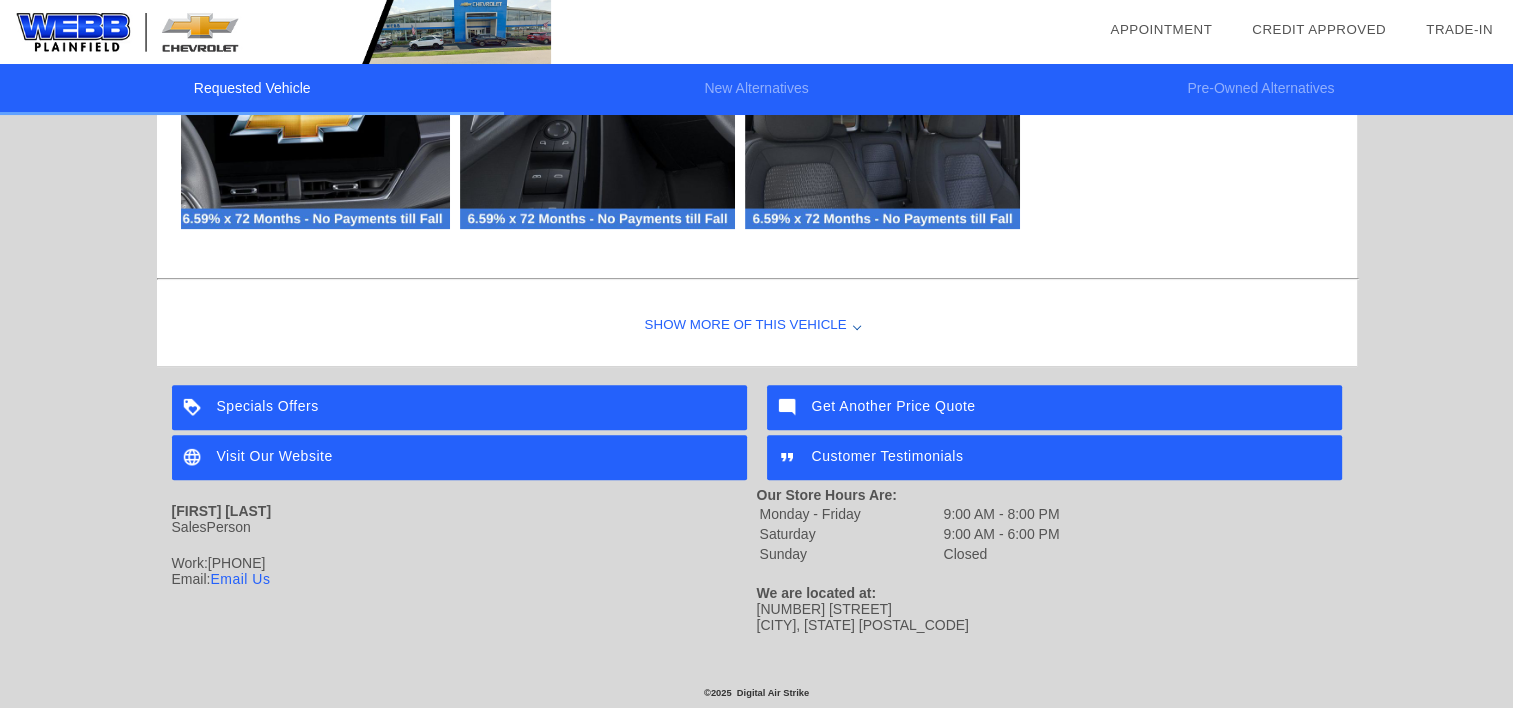 scroll, scrollTop: 0, scrollLeft: 0, axis: both 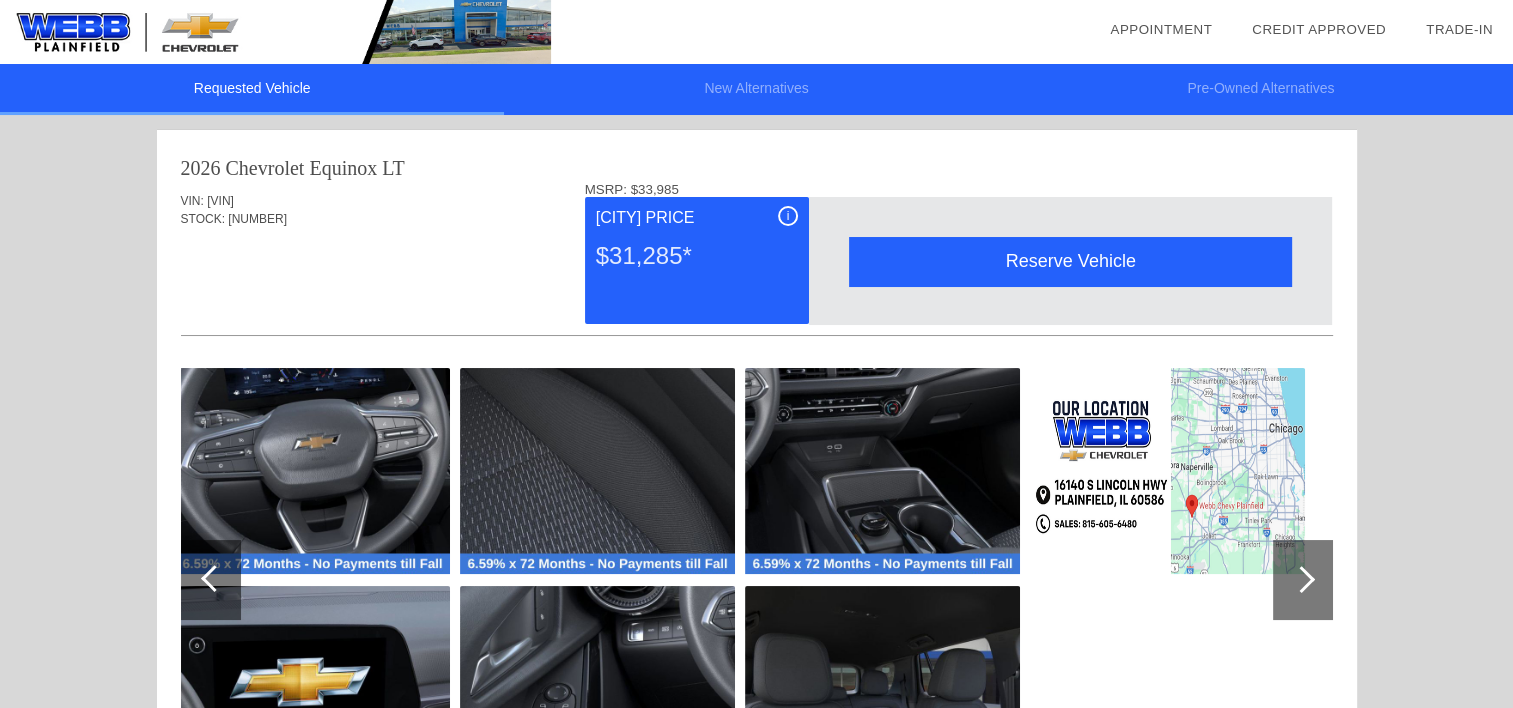click on "i" at bounding box center [788, 216] 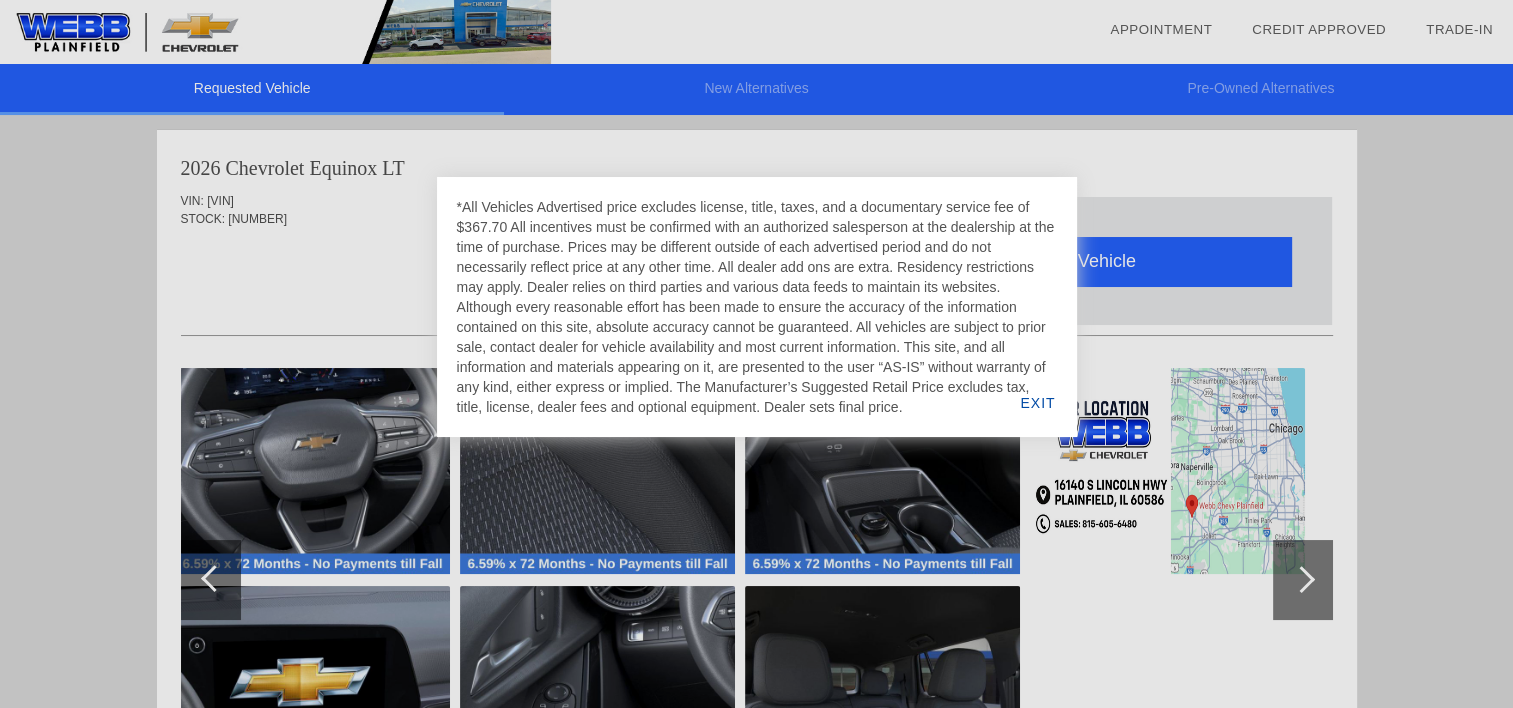 click on "EXIT" at bounding box center (1037, 403) 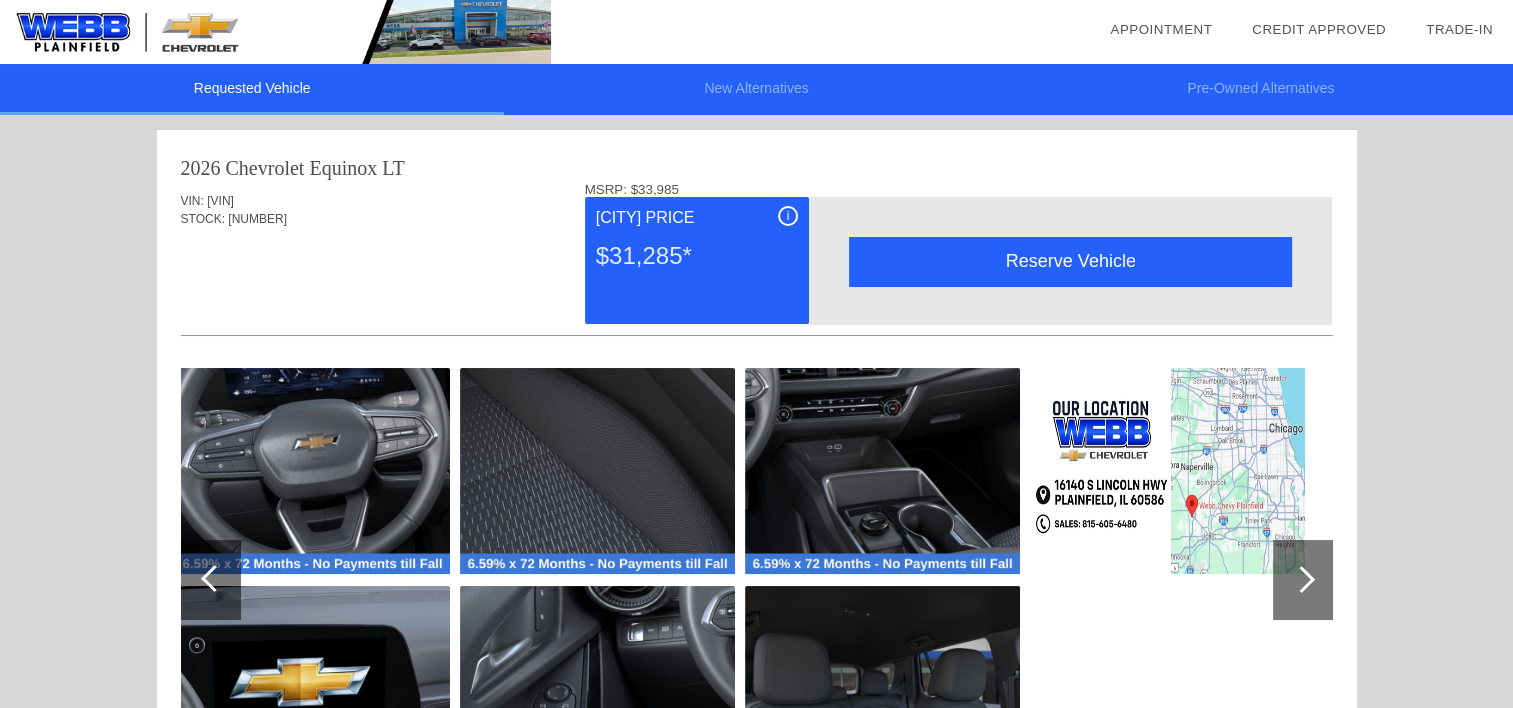 click on "$31,285*" at bounding box center (697, 256) 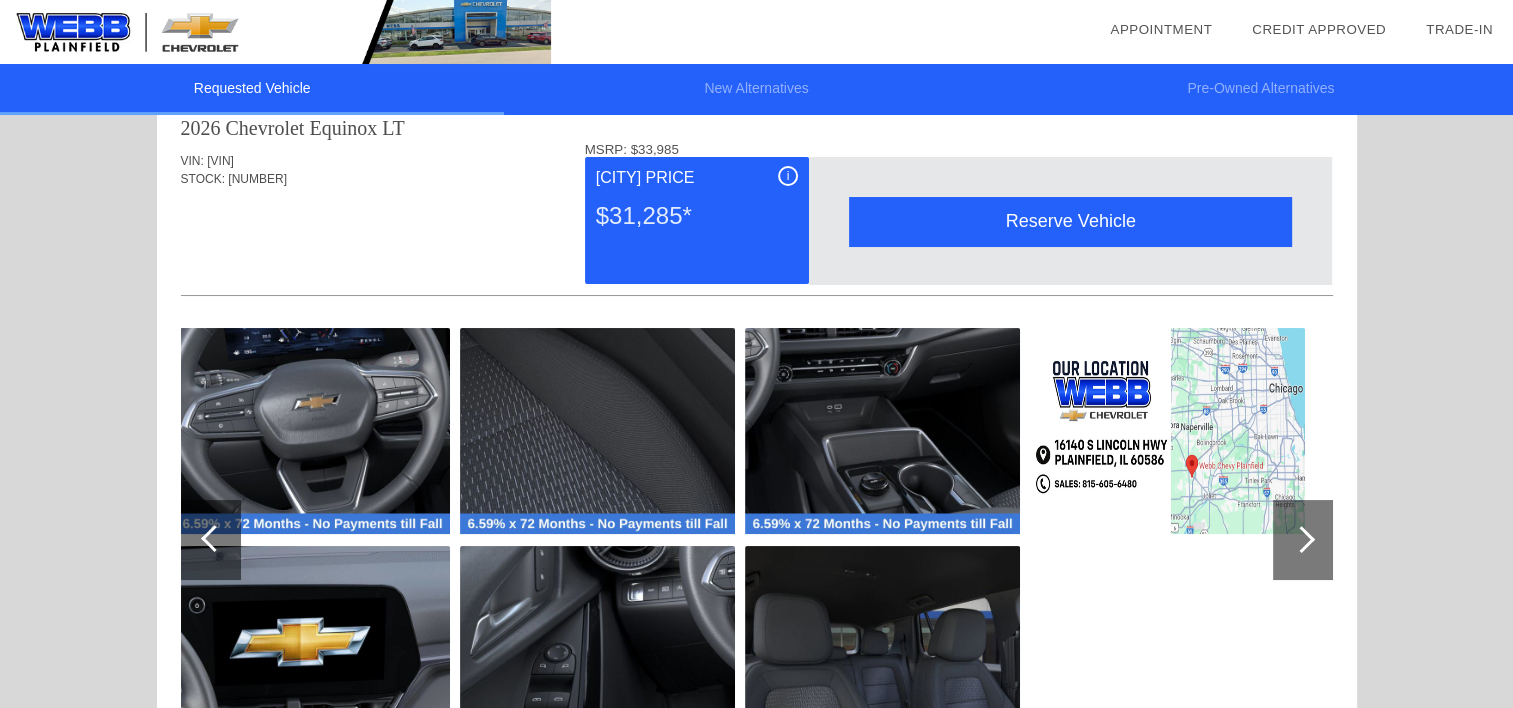 scroll, scrollTop: 0, scrollLeft: 0, axis: both 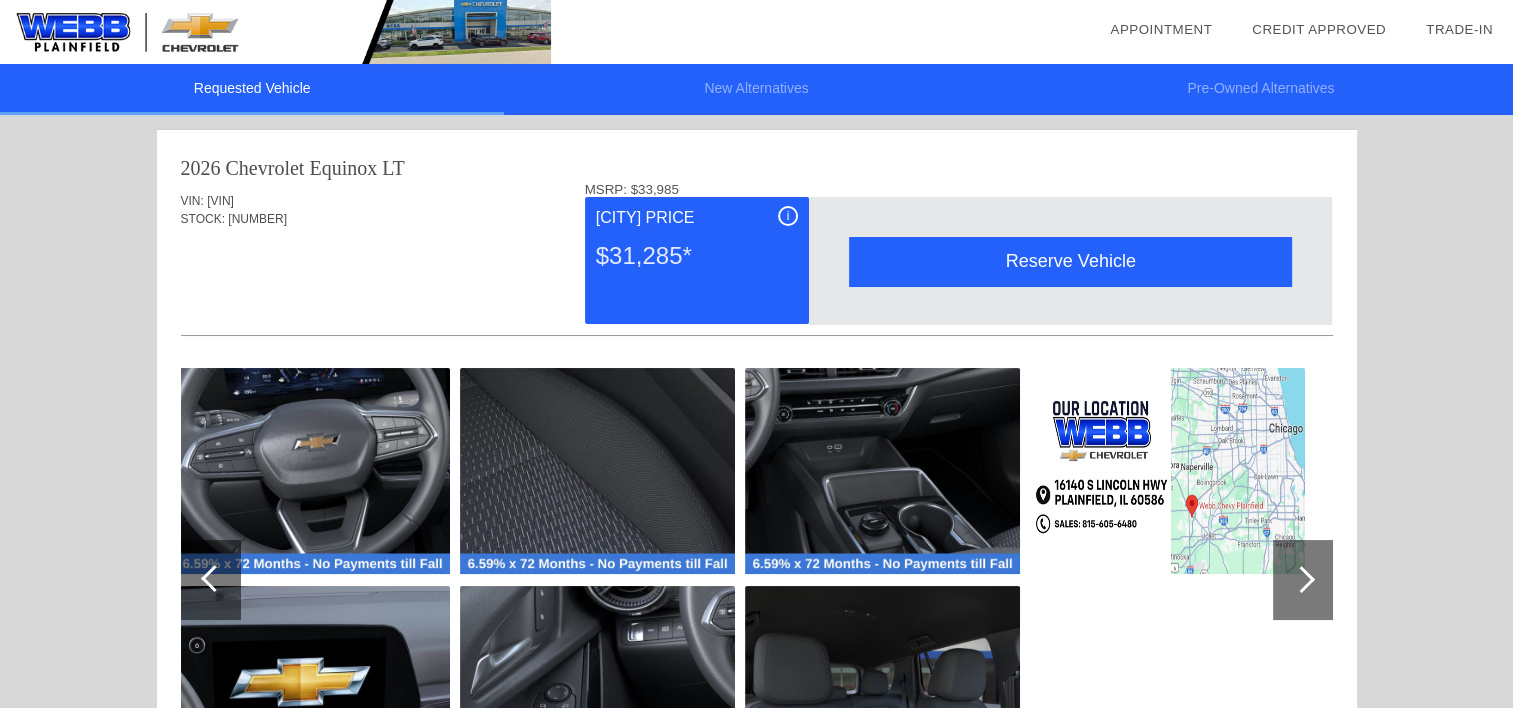 click on "i" at bounding box center (788, 216) 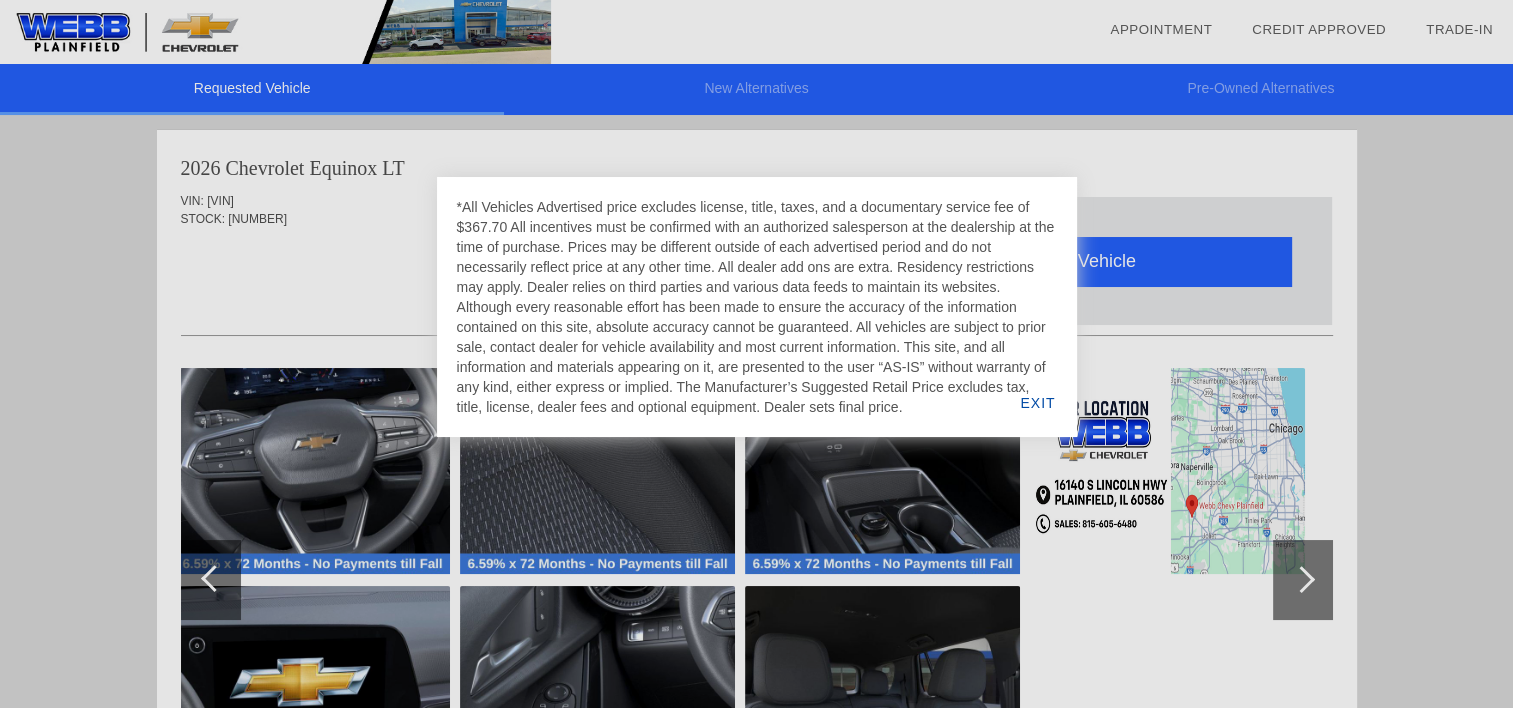 click at bounding box center [756, 354] 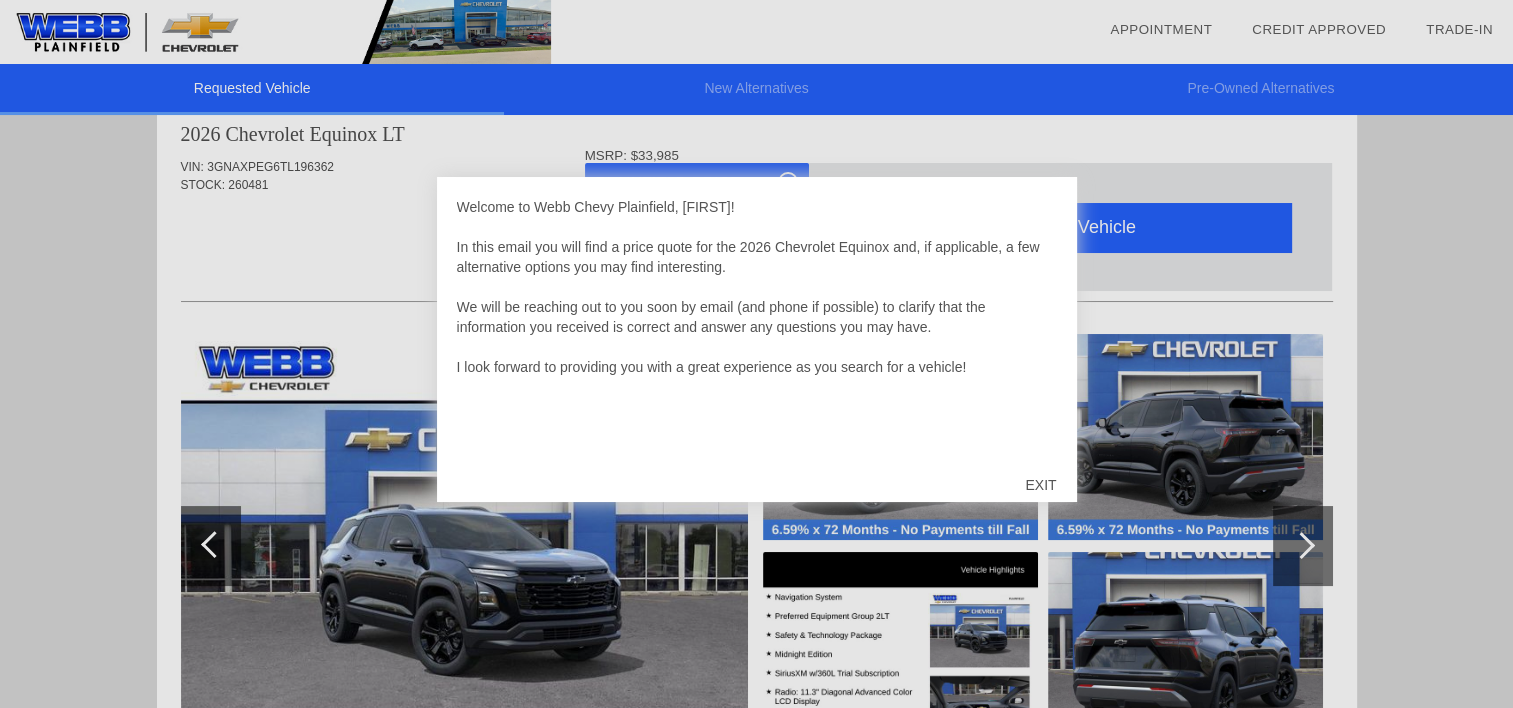 scroll, scrollTop: 40, scrollLeft: 0, axis: vertical 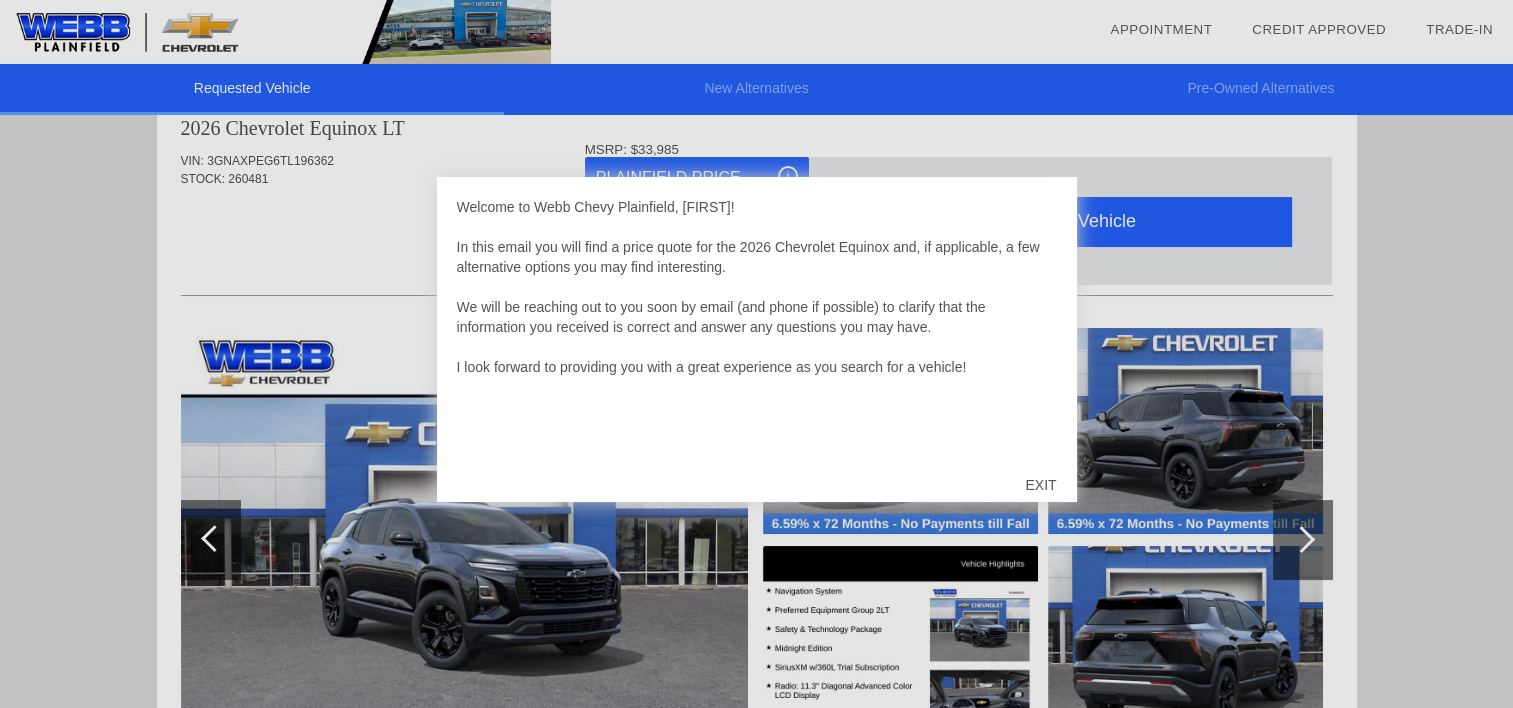 click on "EXIT" at bounding box center [1040, 485] 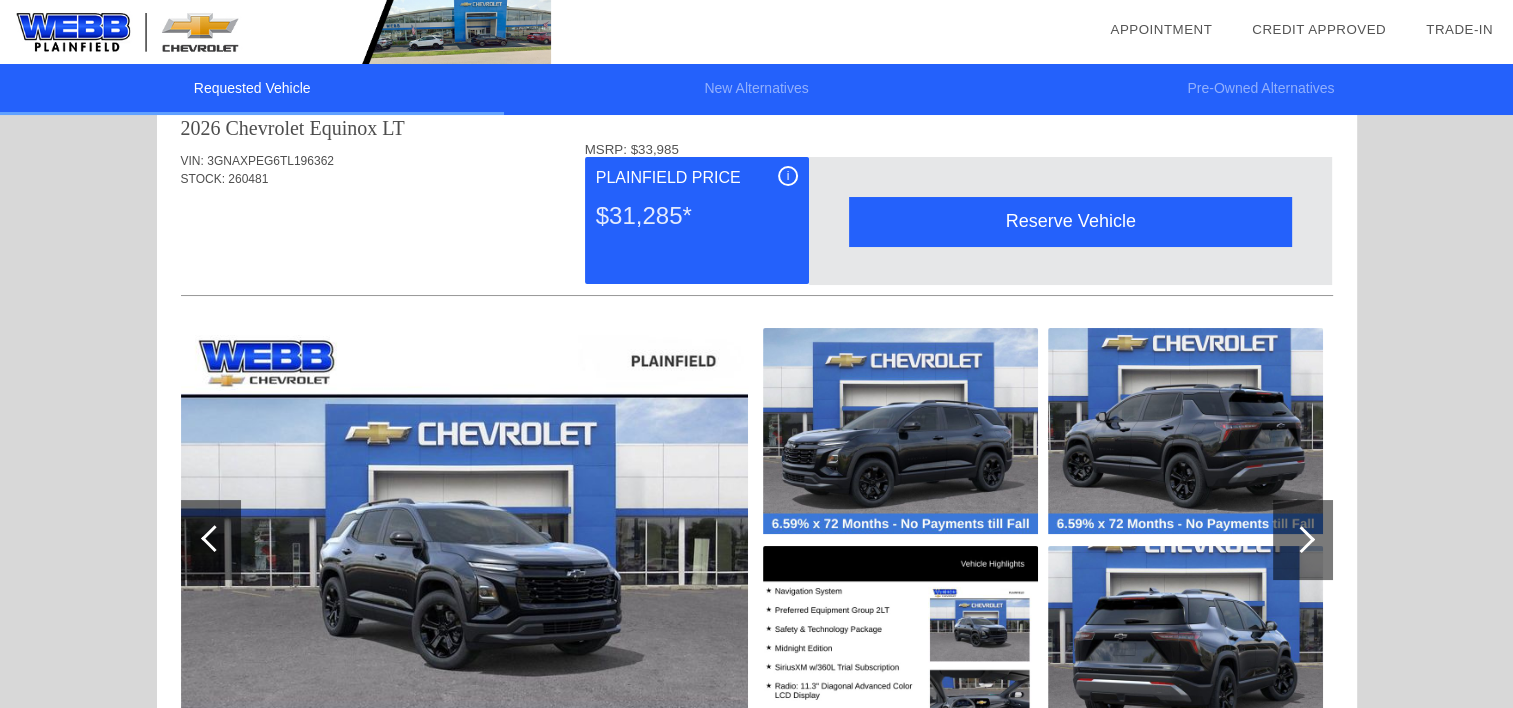 click on "Requested Vehicle
New Alternatives
Pre-Owned Alternatives
date_range
Appointment
check_box
Credit Approved" at bounding box center (756, 629) 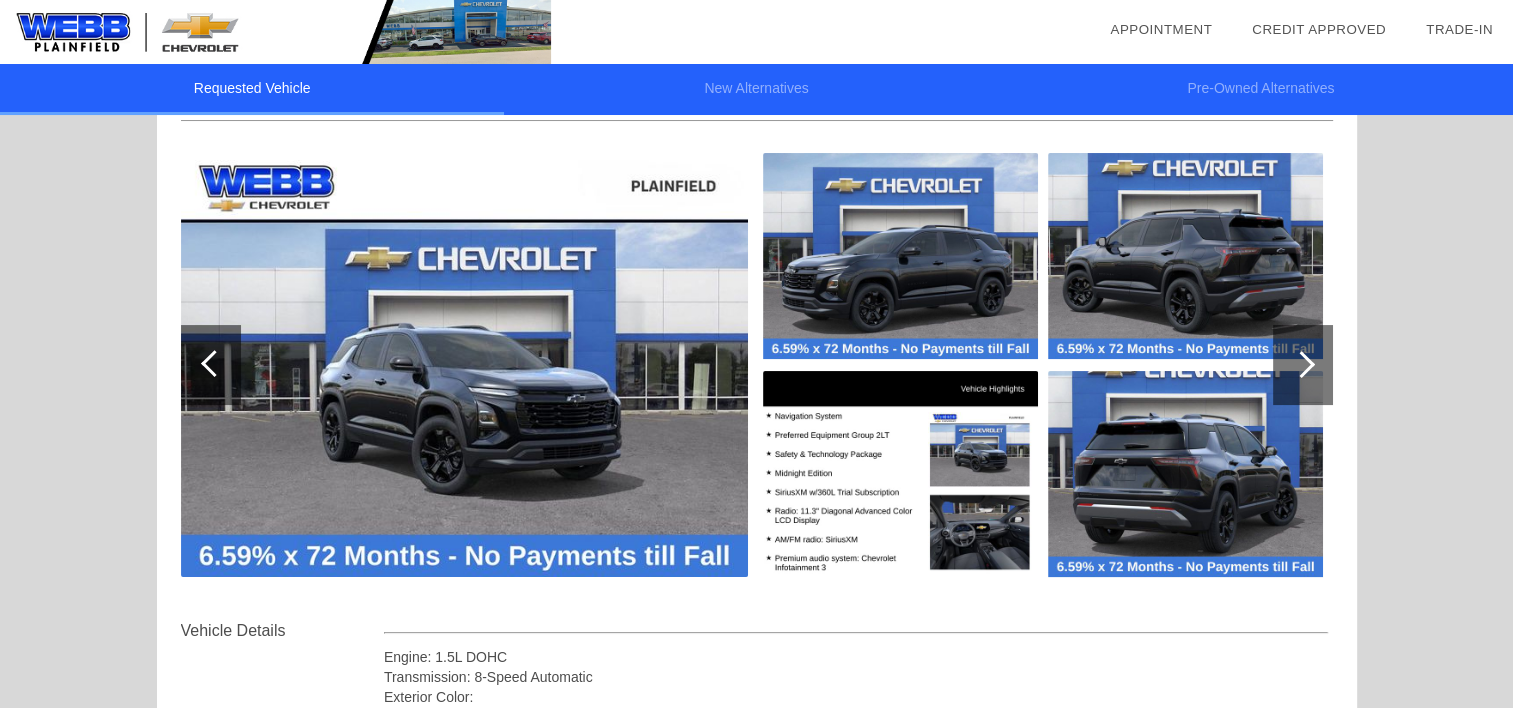 scroll, scrollTop: 240, scrollLeft: 0, axis: vertical 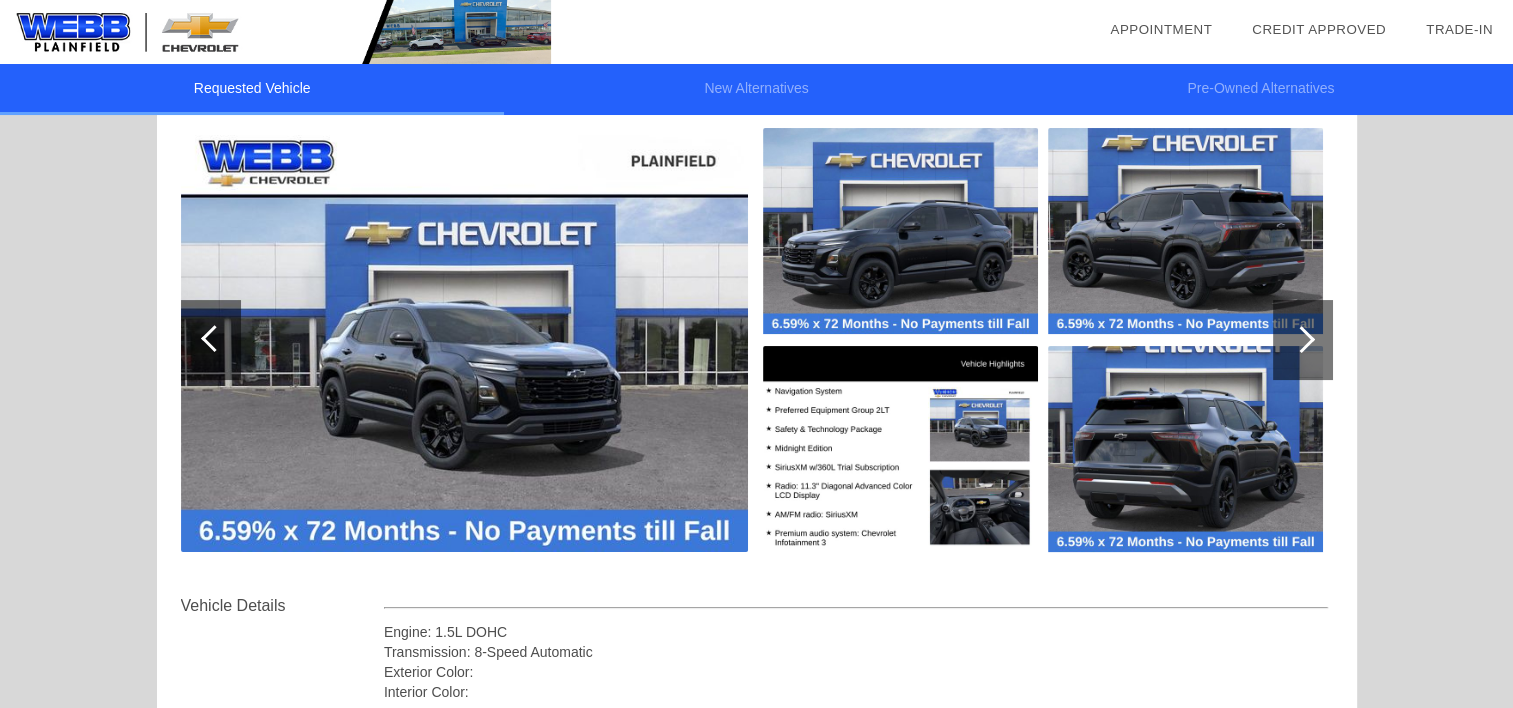 click at bounding box center [464, 340] 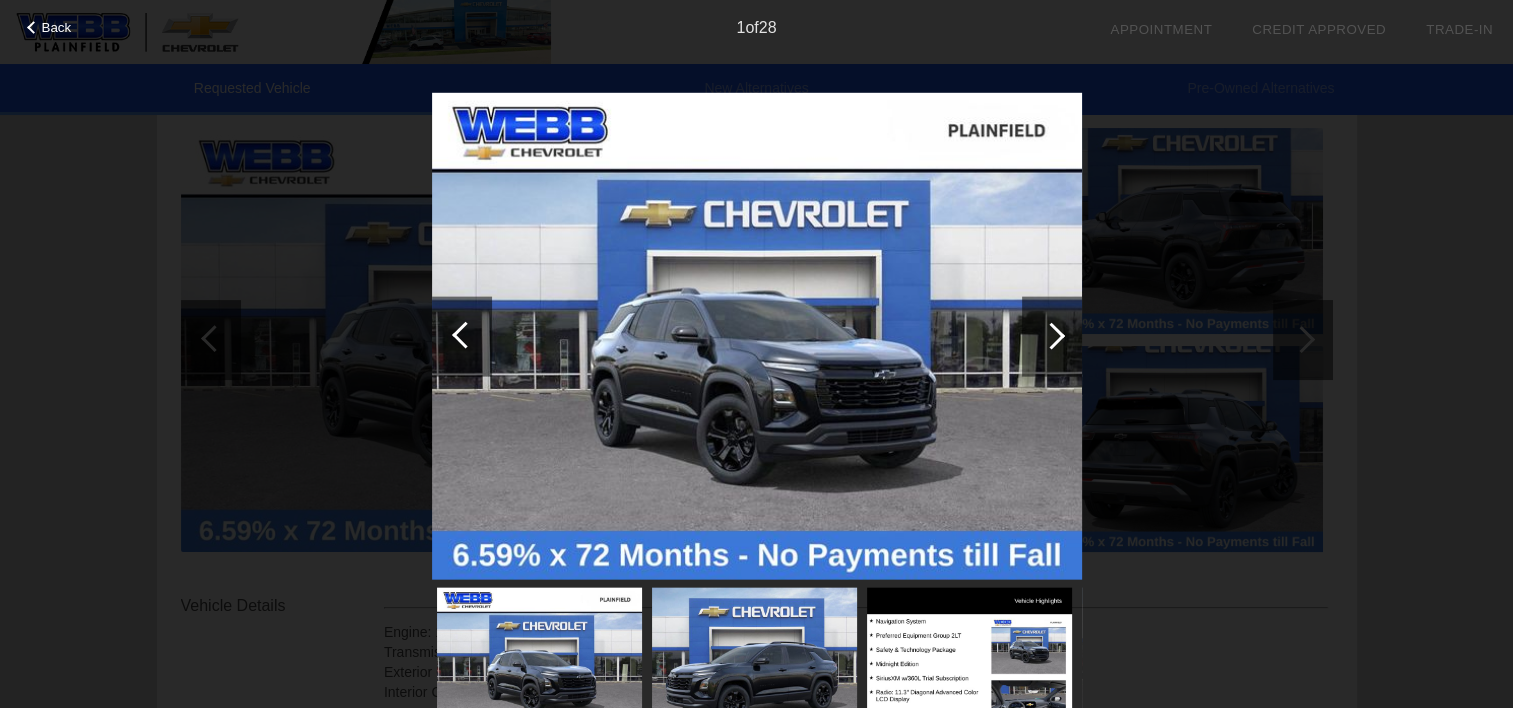 click at bounding box center (1051, 335) 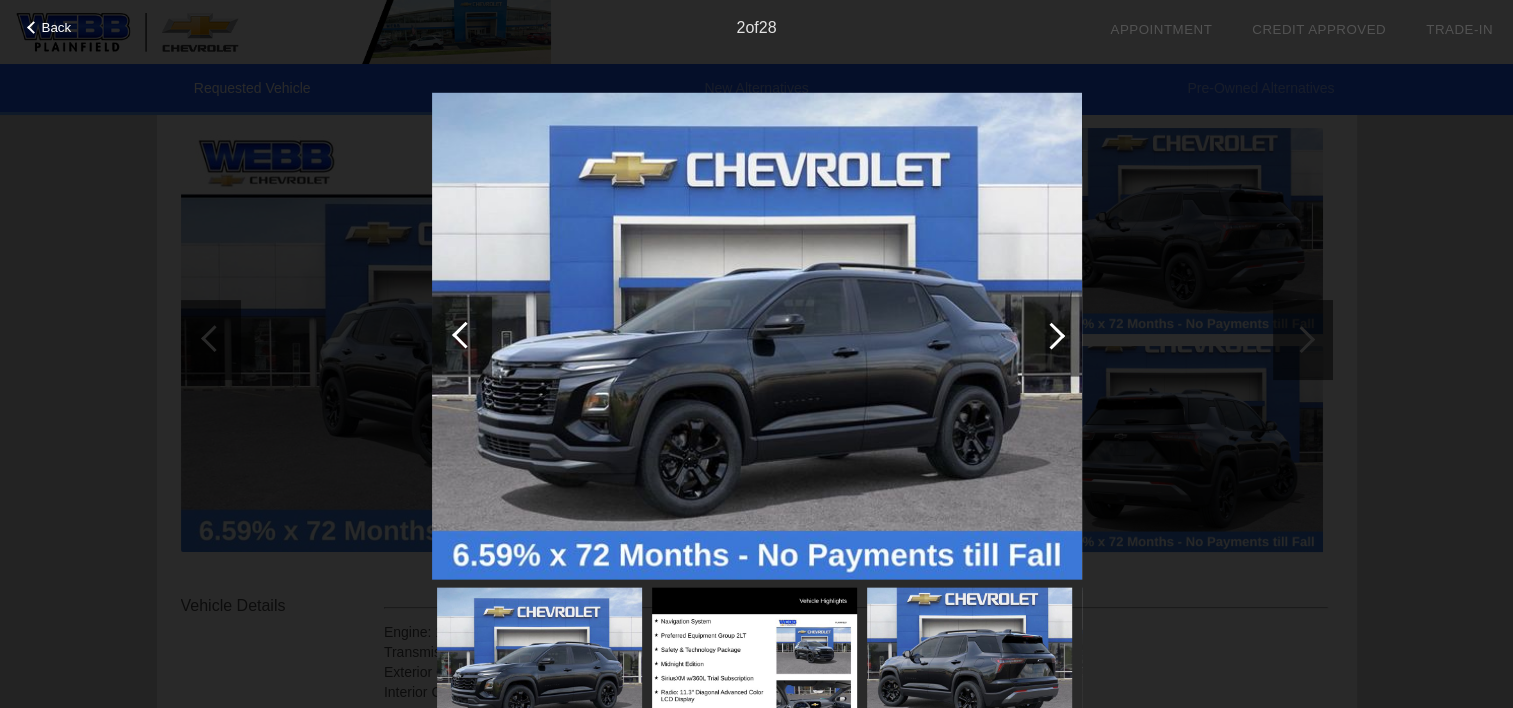 click at bounding box center (1051, 335) 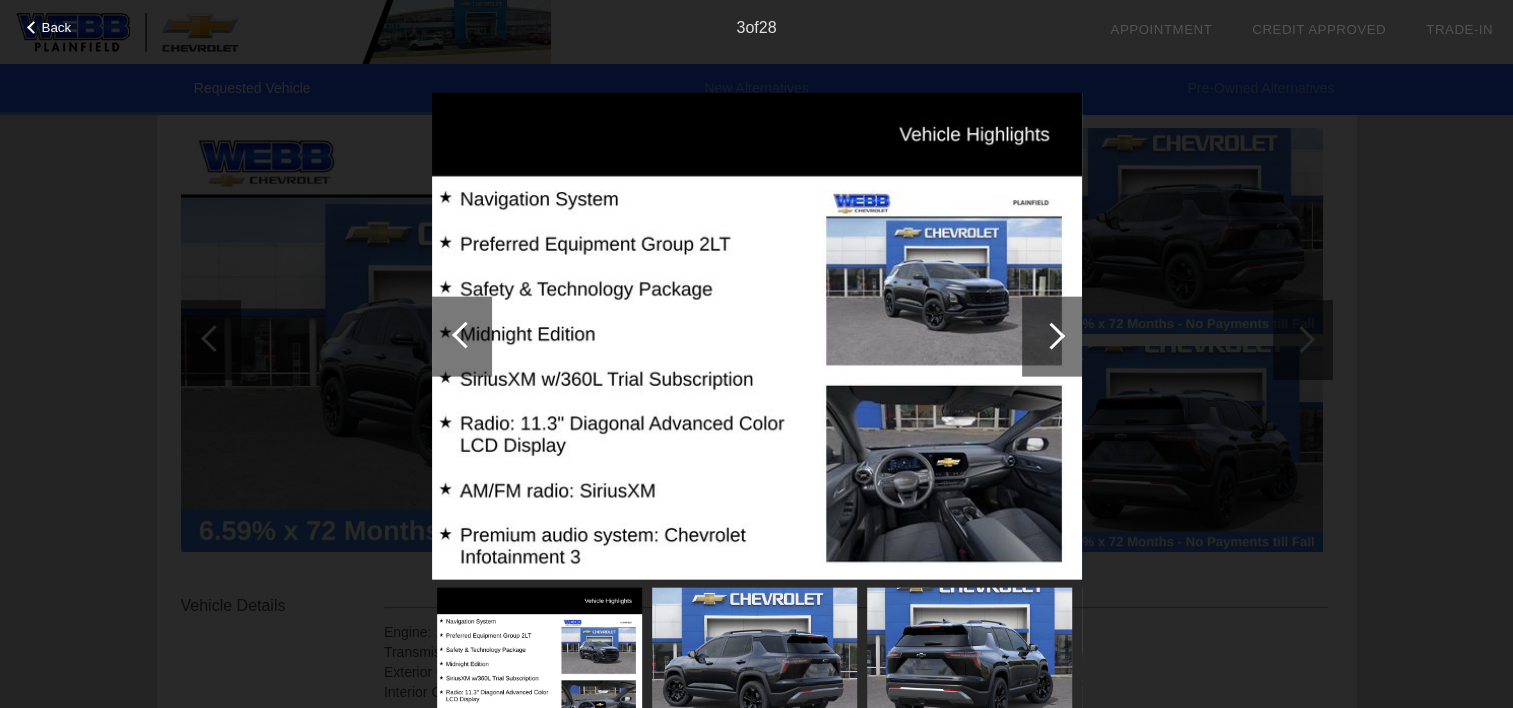 click at bounding box center [1051, 335] 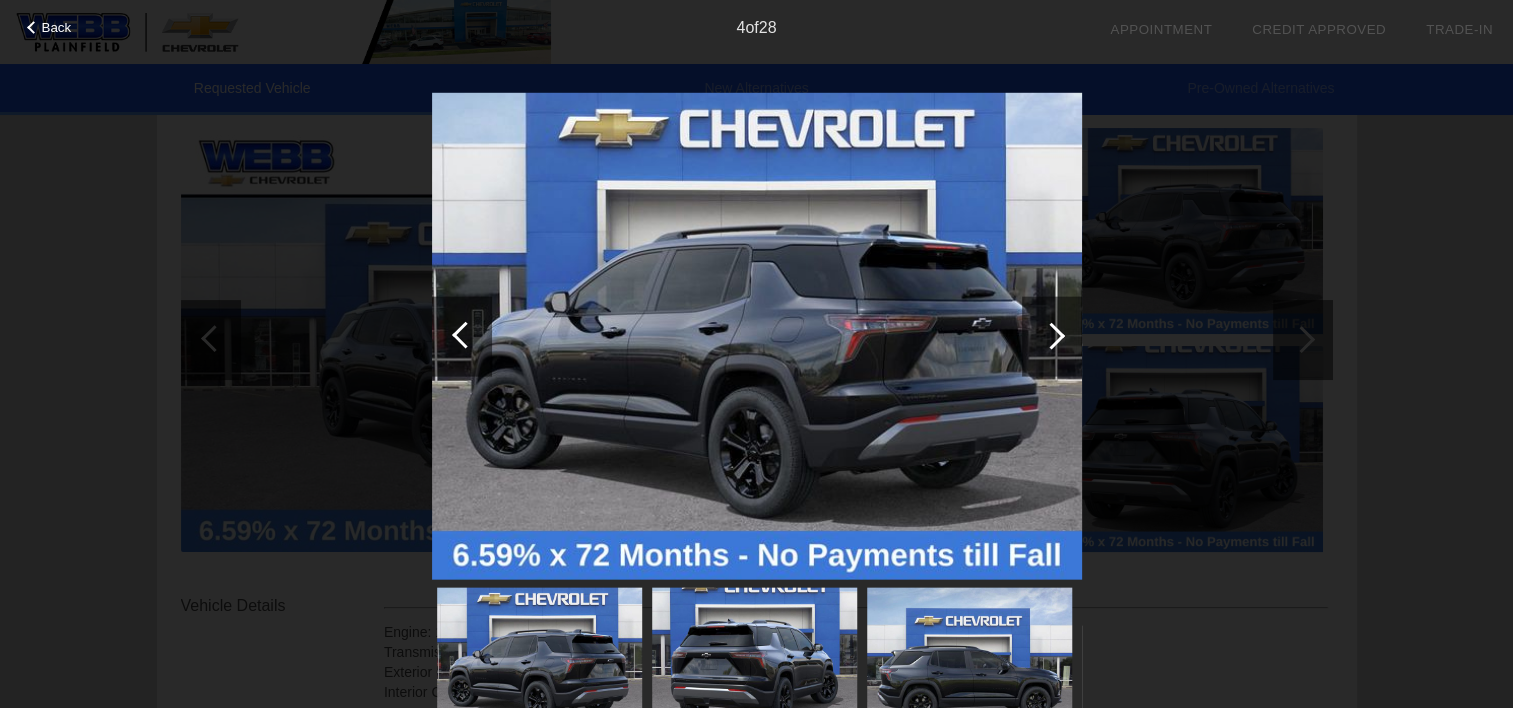 click at bounding box center [1051, 335] 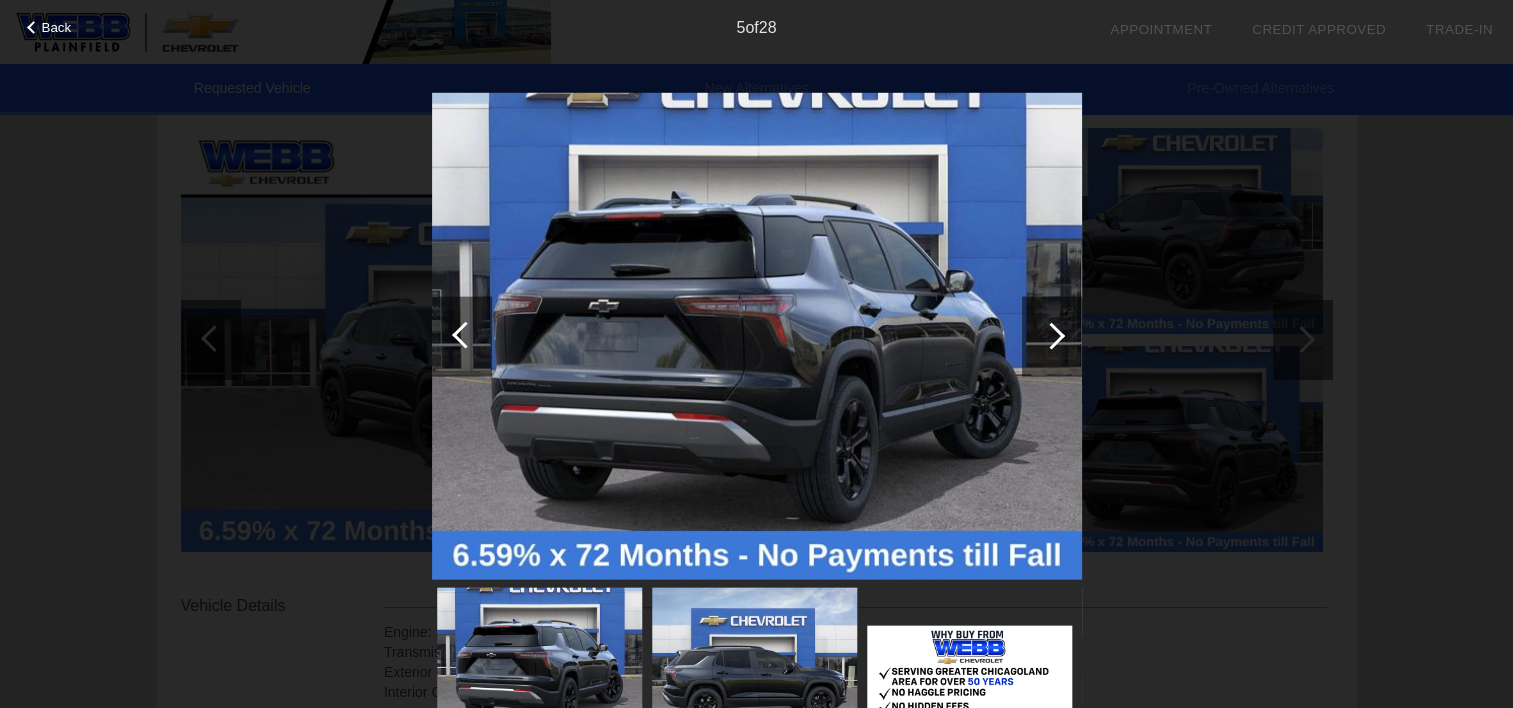 click at bounding box center (1051, 335) 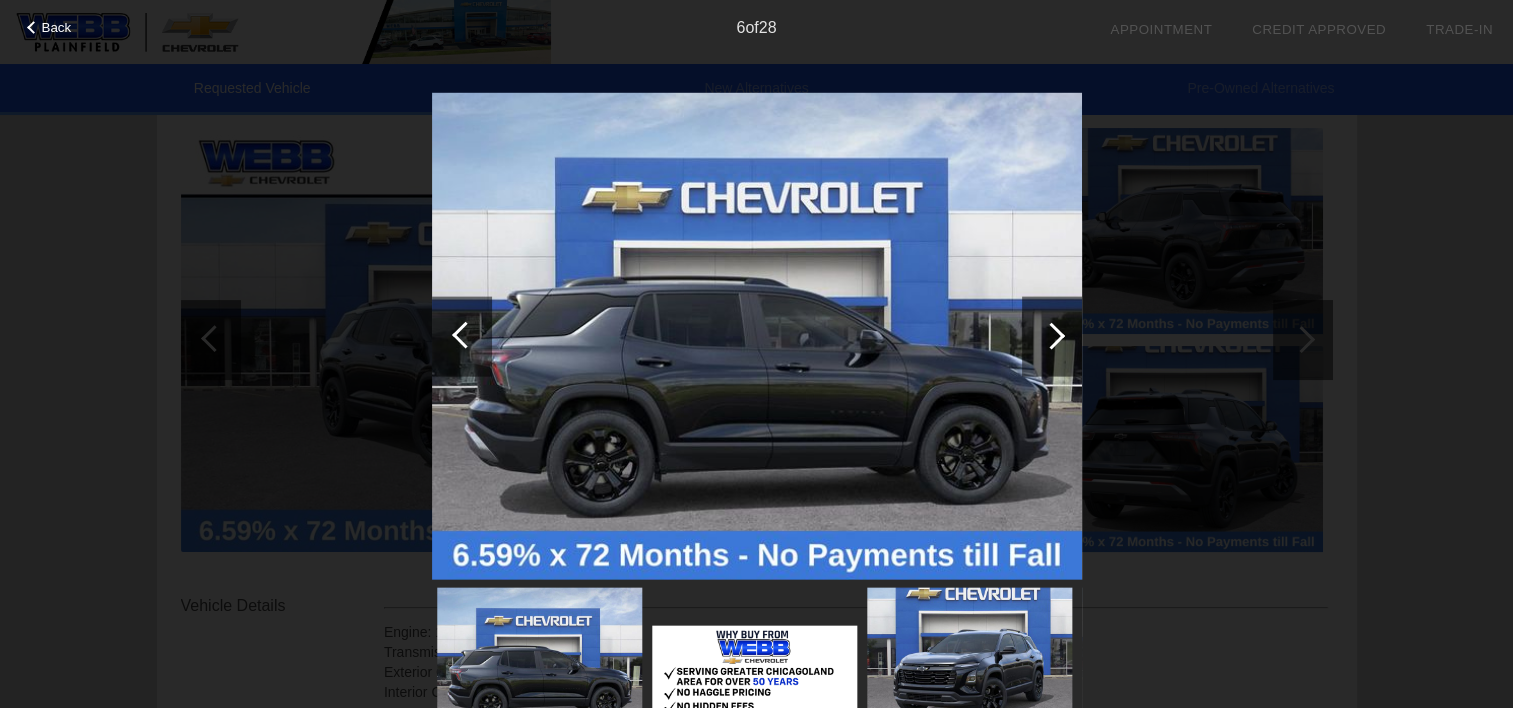 click at bounding box center [1051, 335] 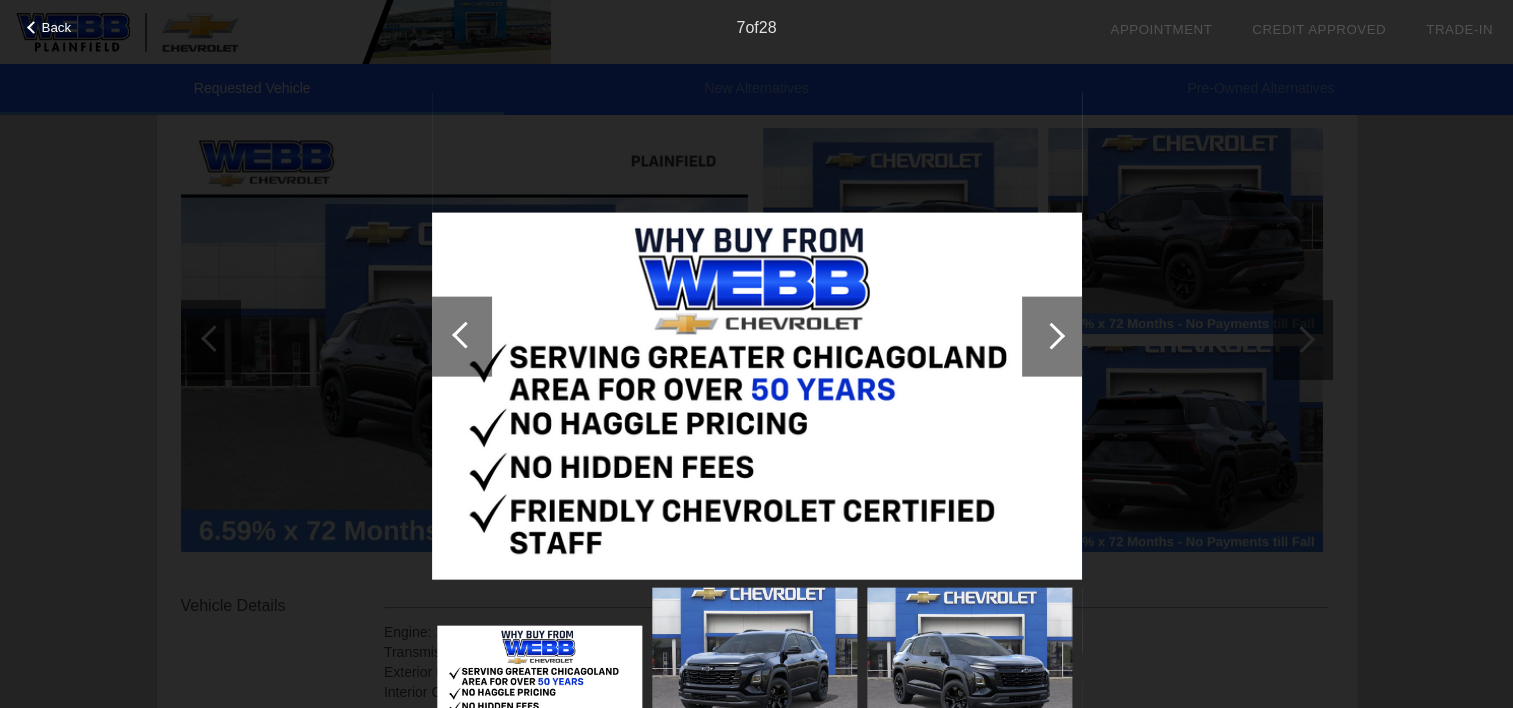 click at bounding box center (1051, 335) 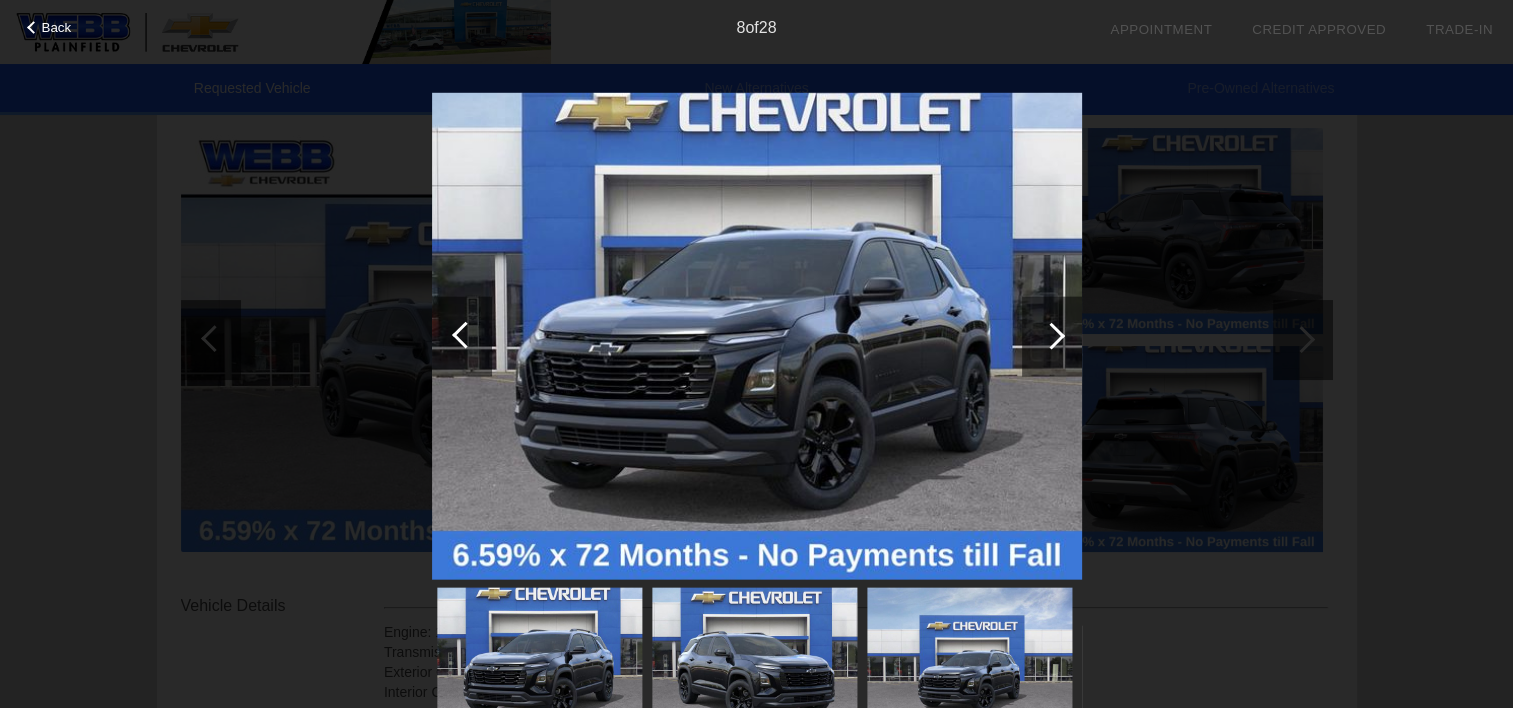 click at bounding box center [1051, 335] 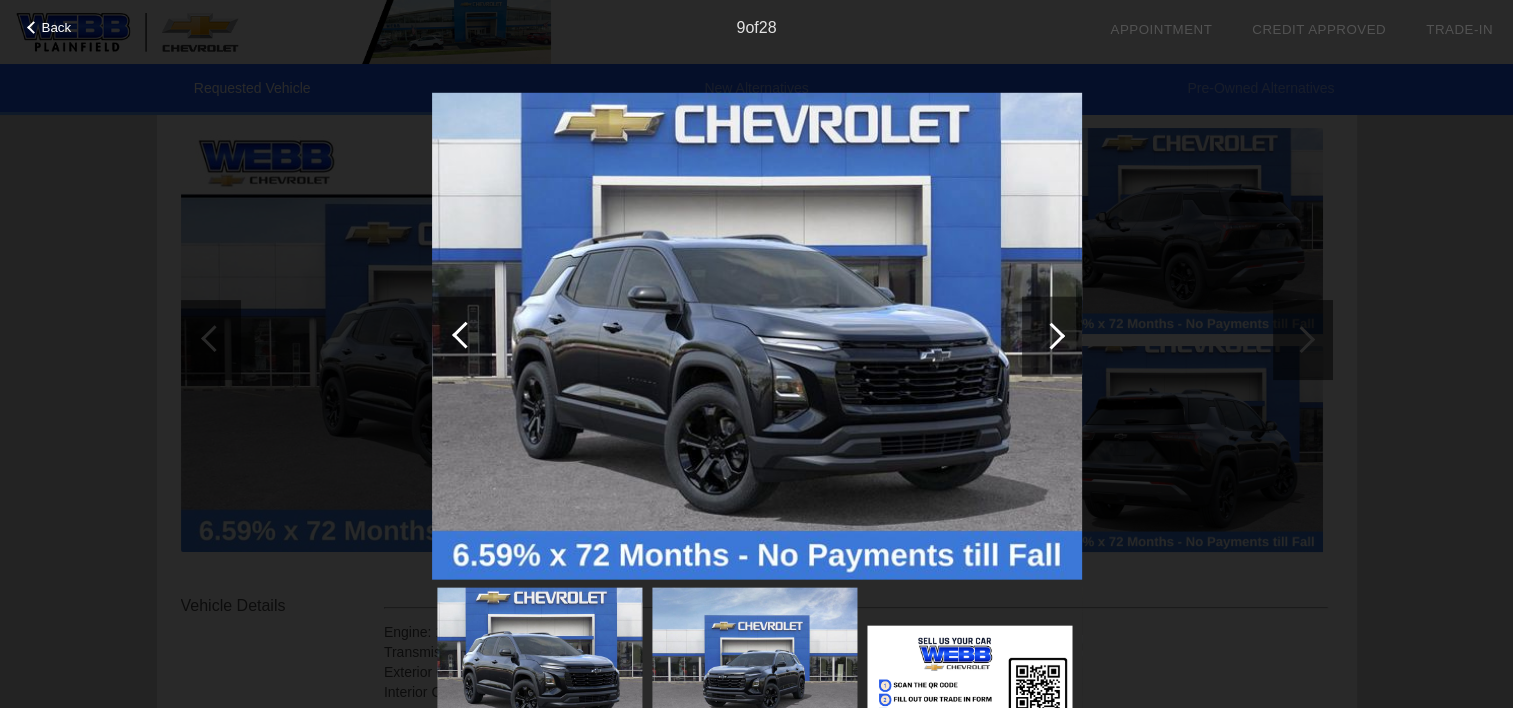 click at bounding box center [1051, 335] 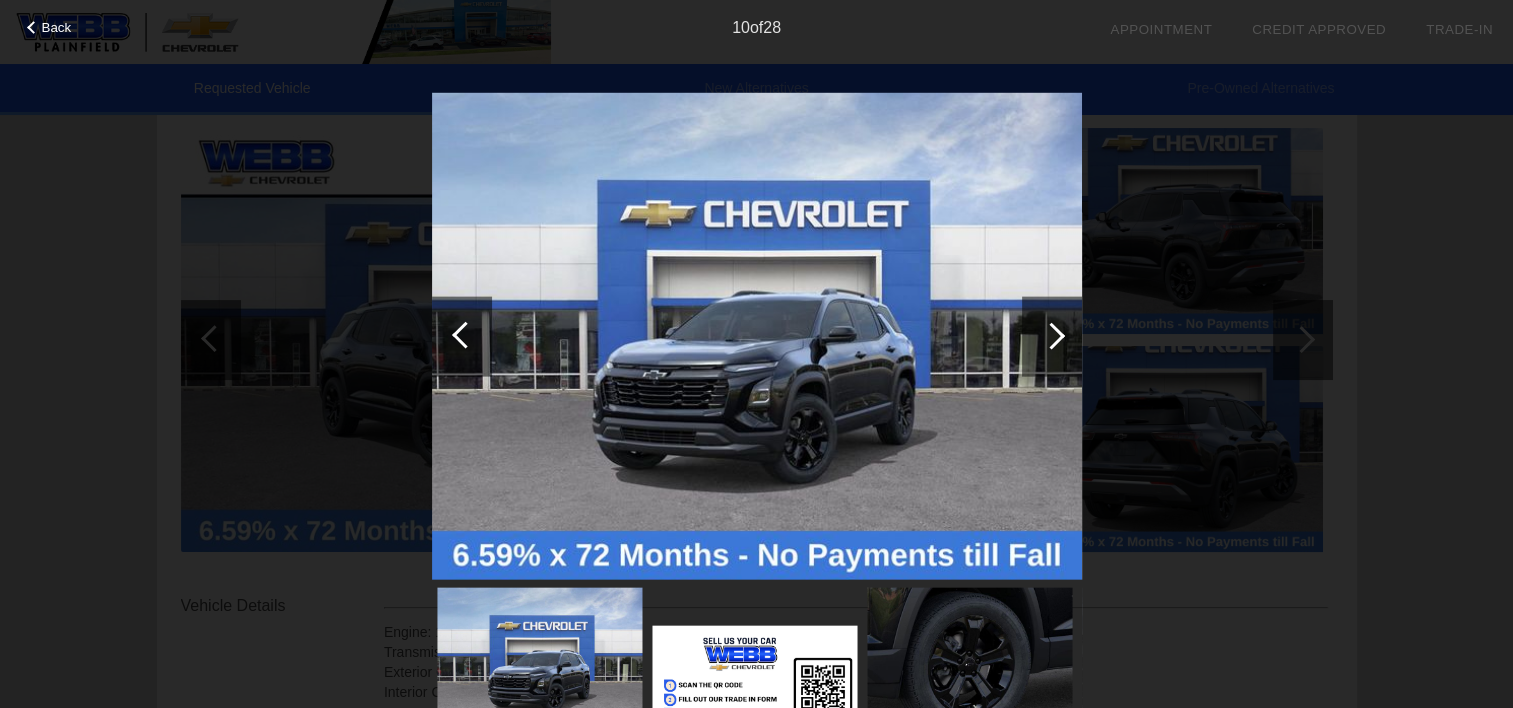 click at bounding box center (1051, 335) 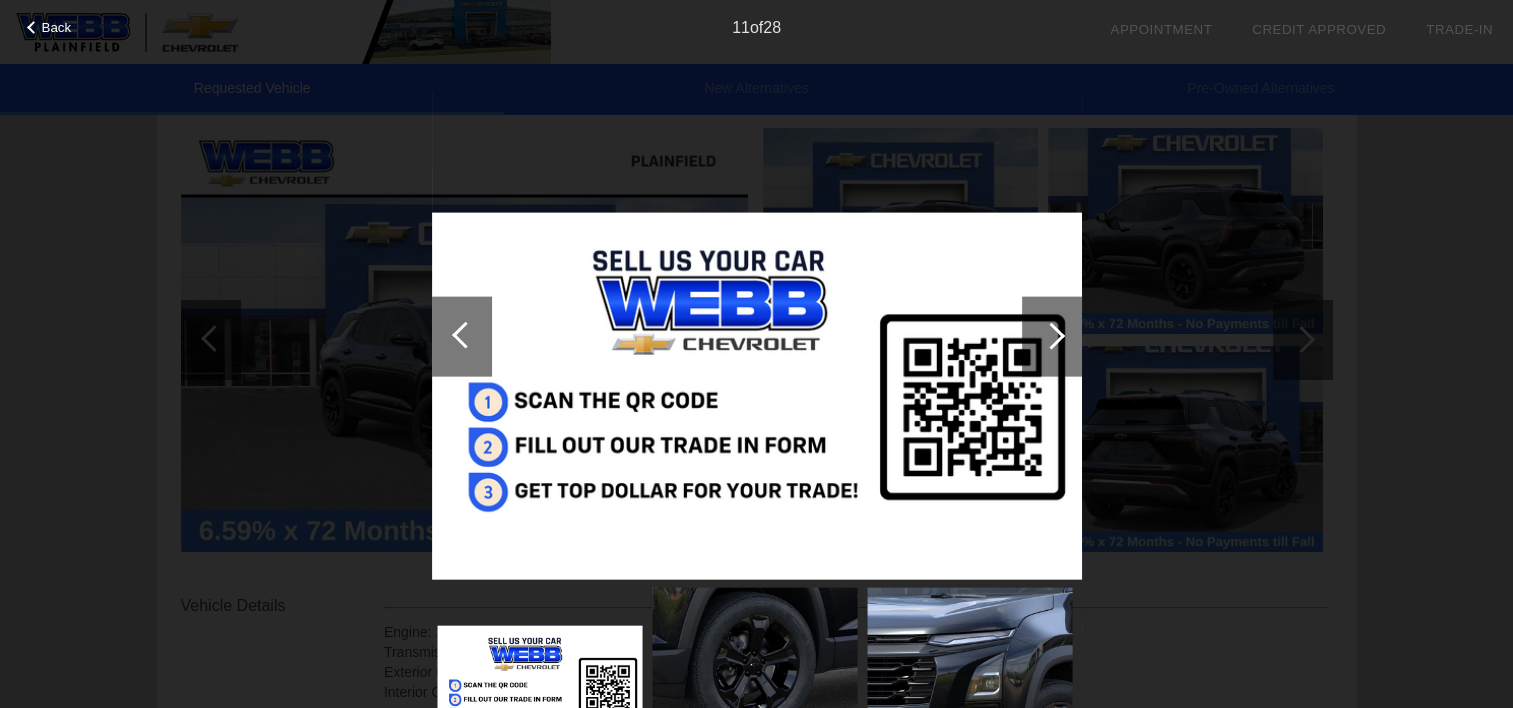 click at bounding box center [1051, 335] 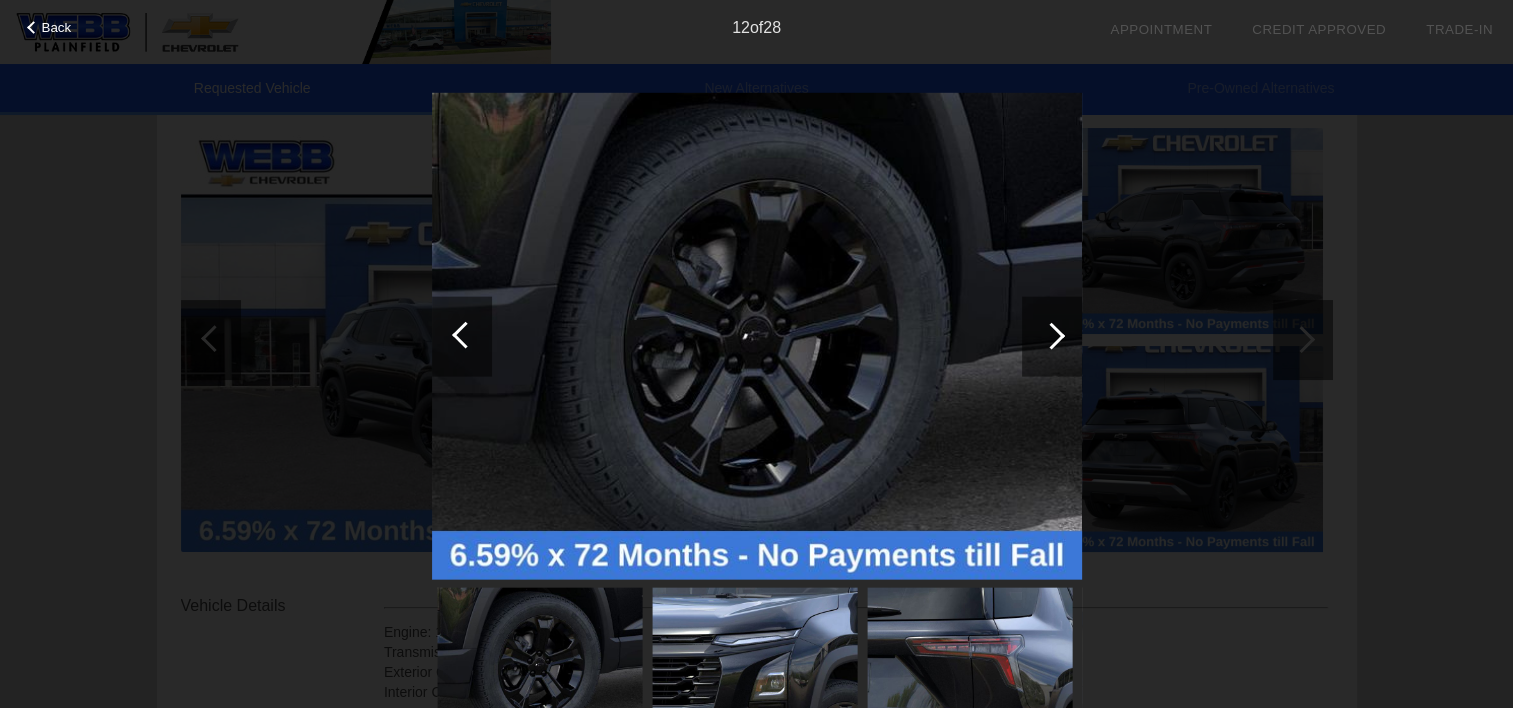 click at bounding box center (1051, 335) 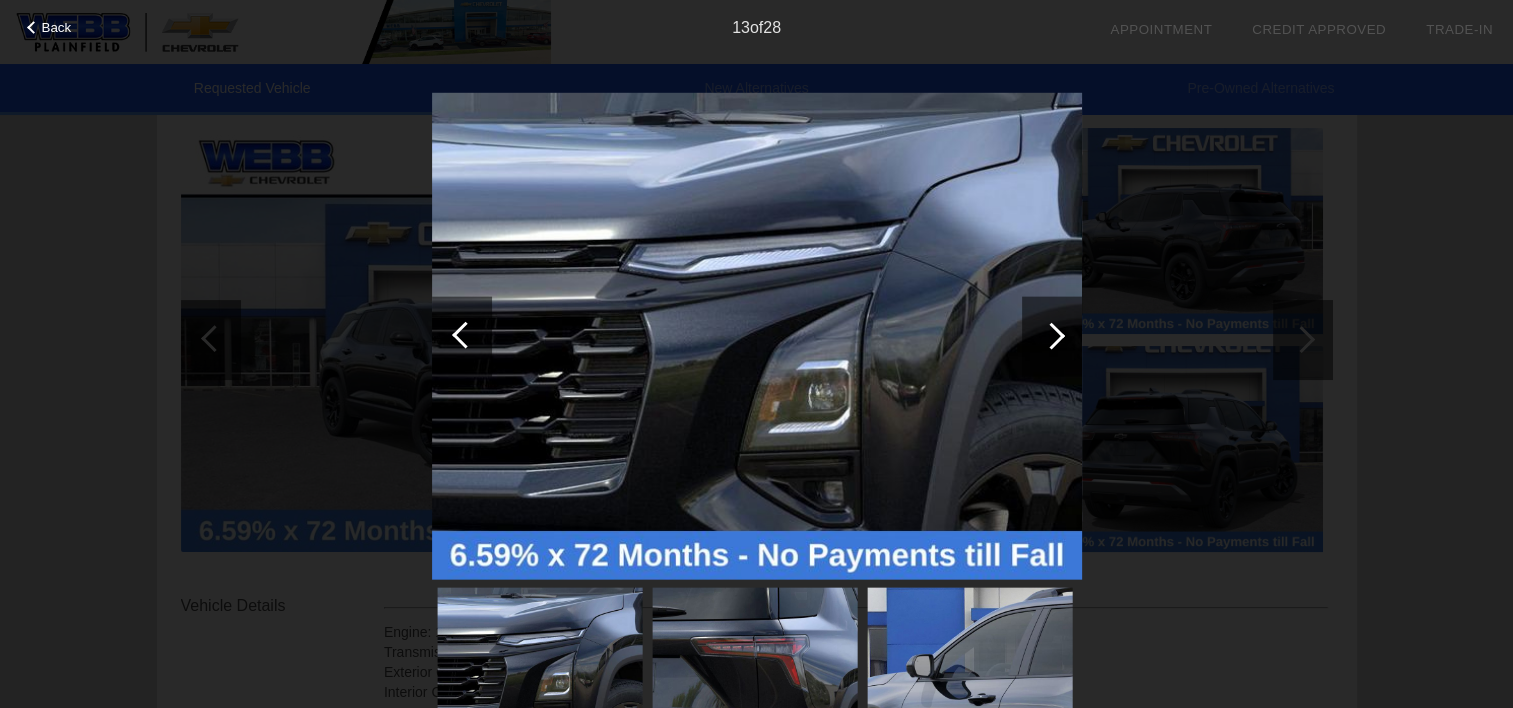 click at bounding box center [1051, 335] 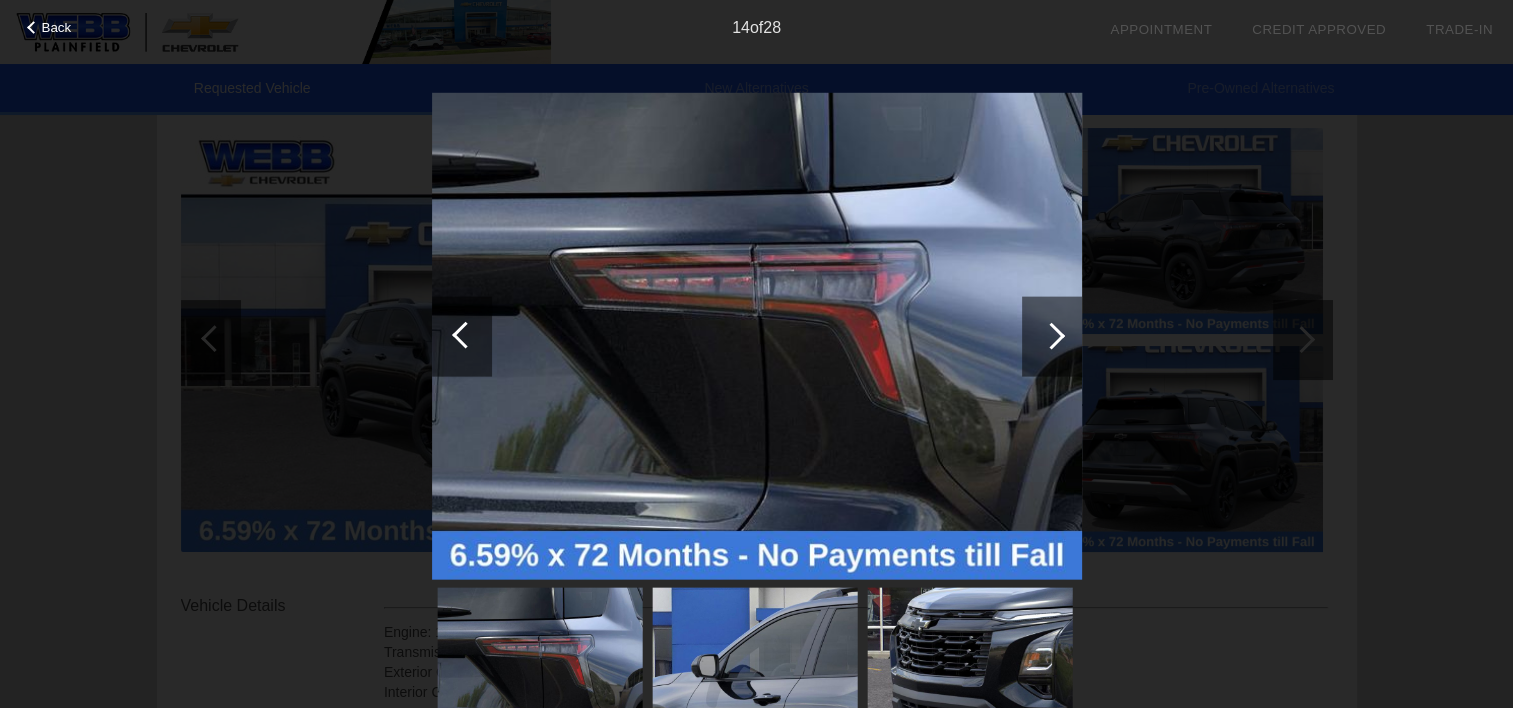 click at bounding box center [1051, 335] 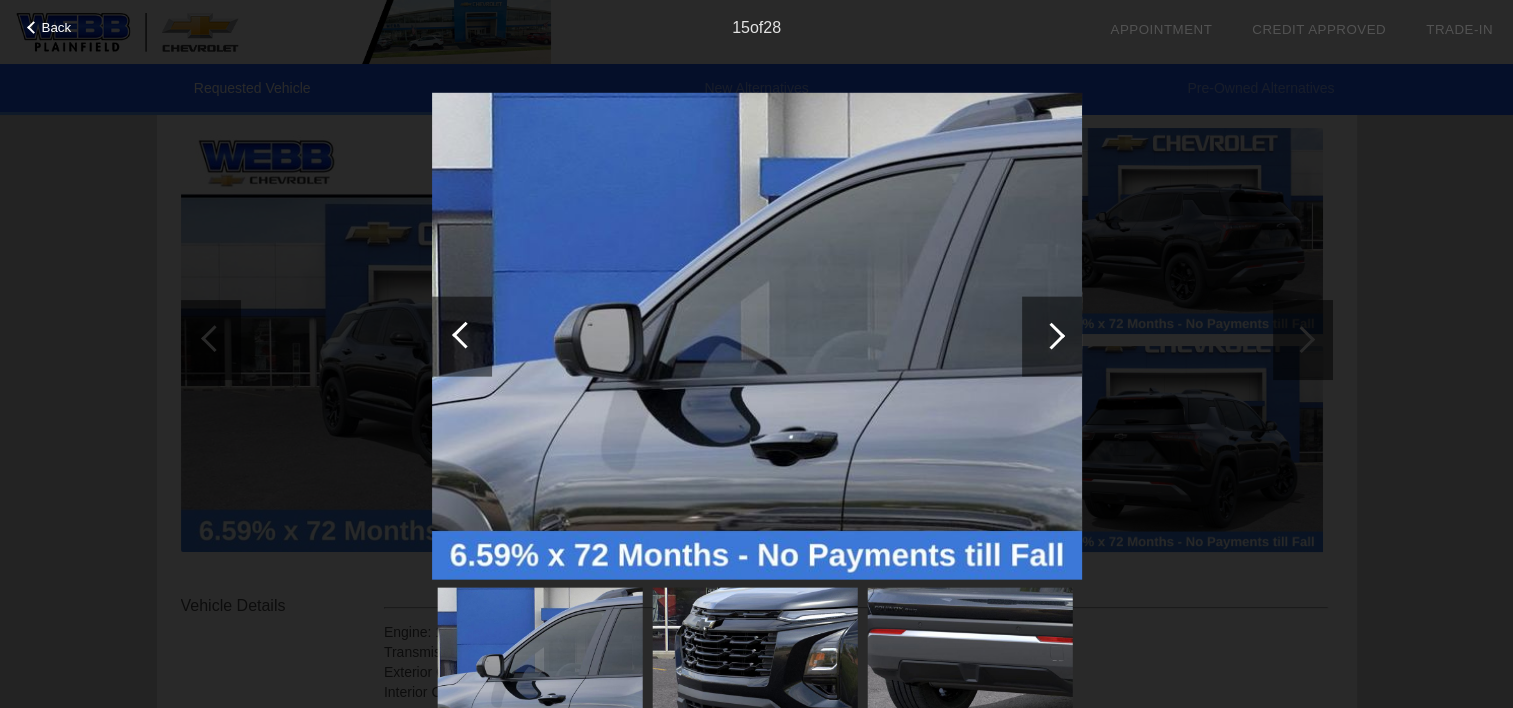 click at bounding box center (1051, 335) 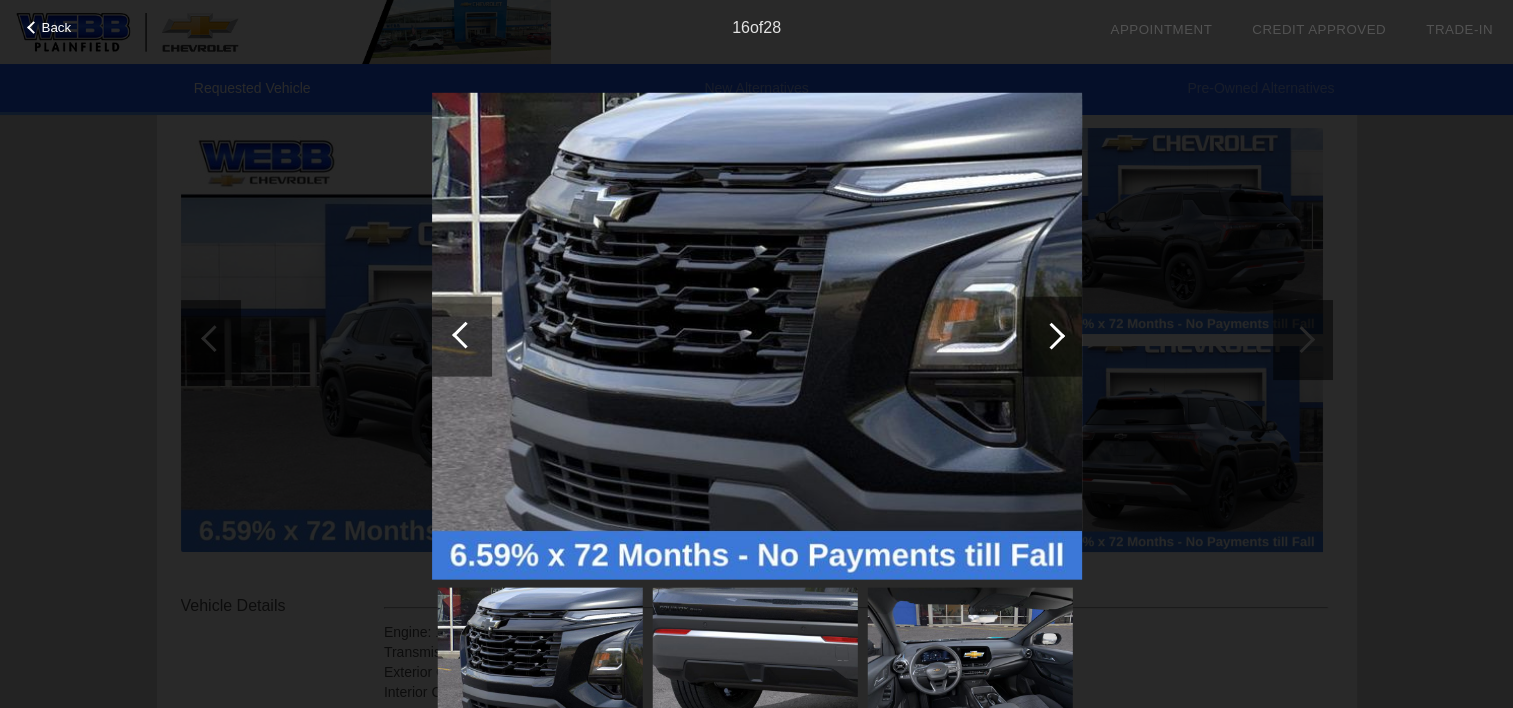 click at bounding box center [1051, 335] 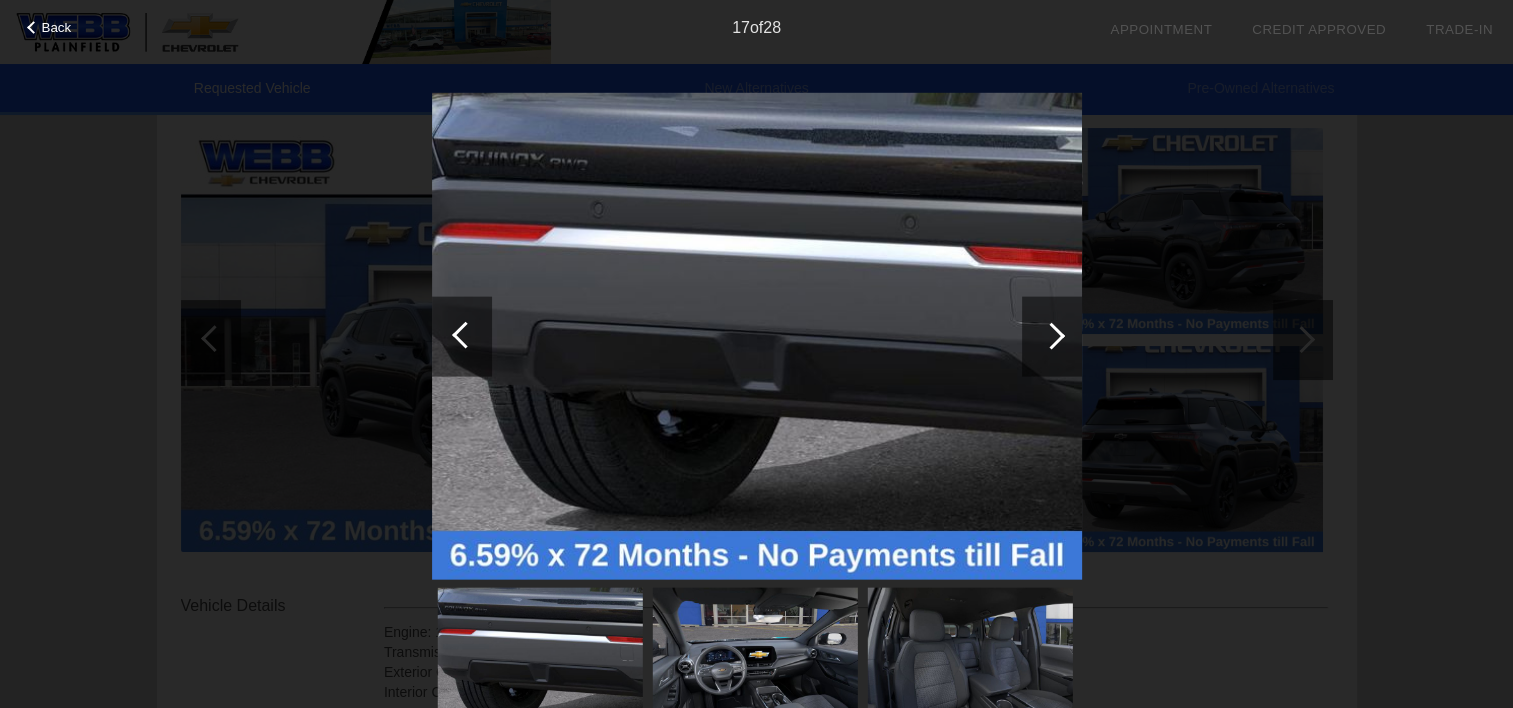 click at bounding box center (1051, 335) 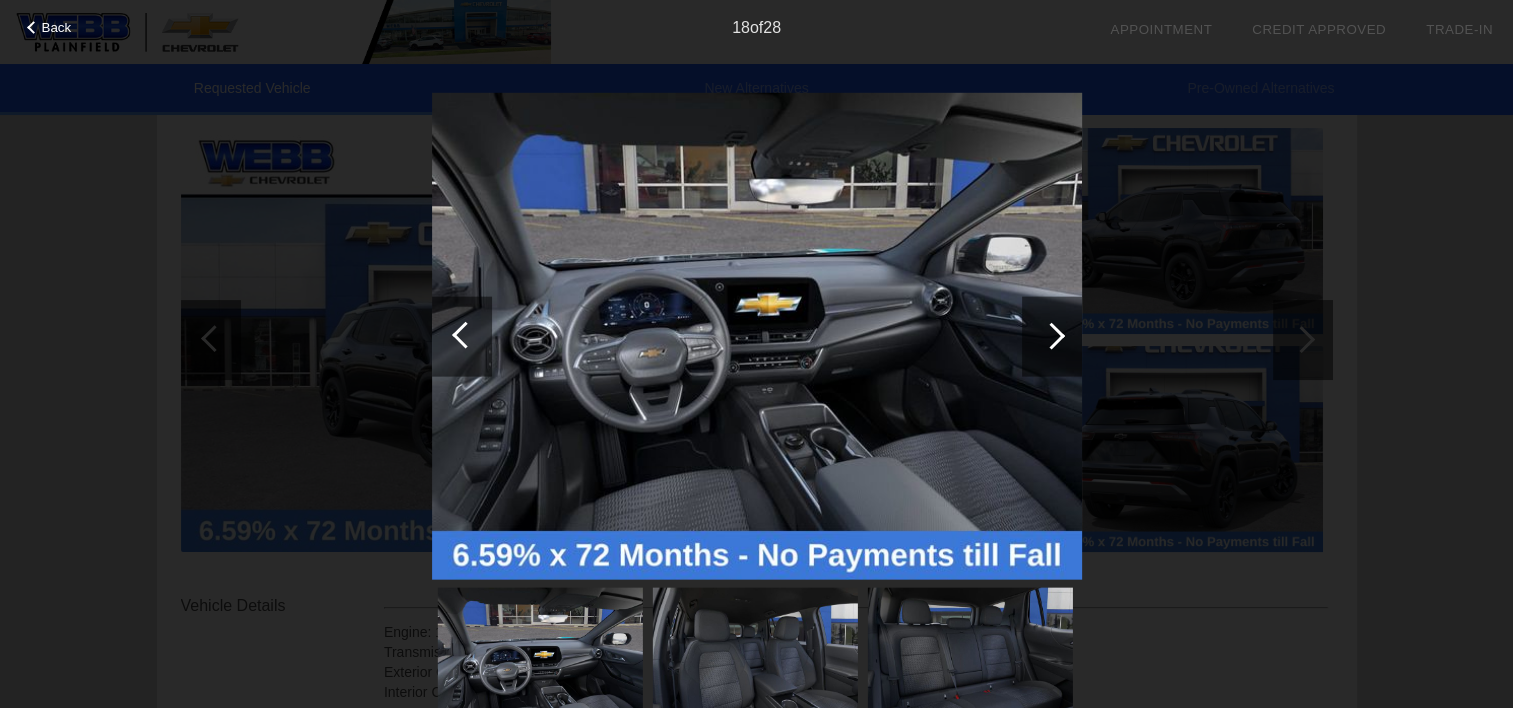 click at bounding box center (1051, 335) 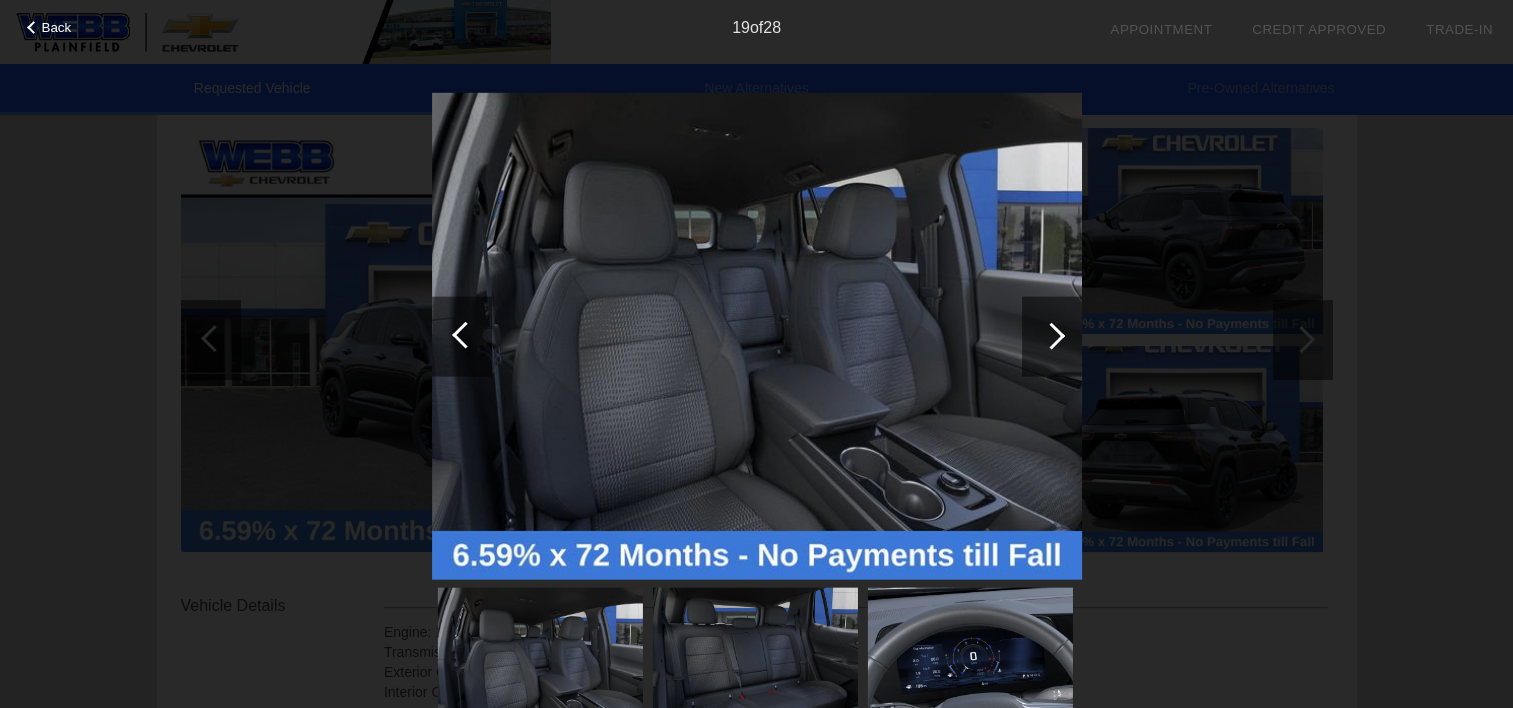 click at bounding box center [1051, 335] 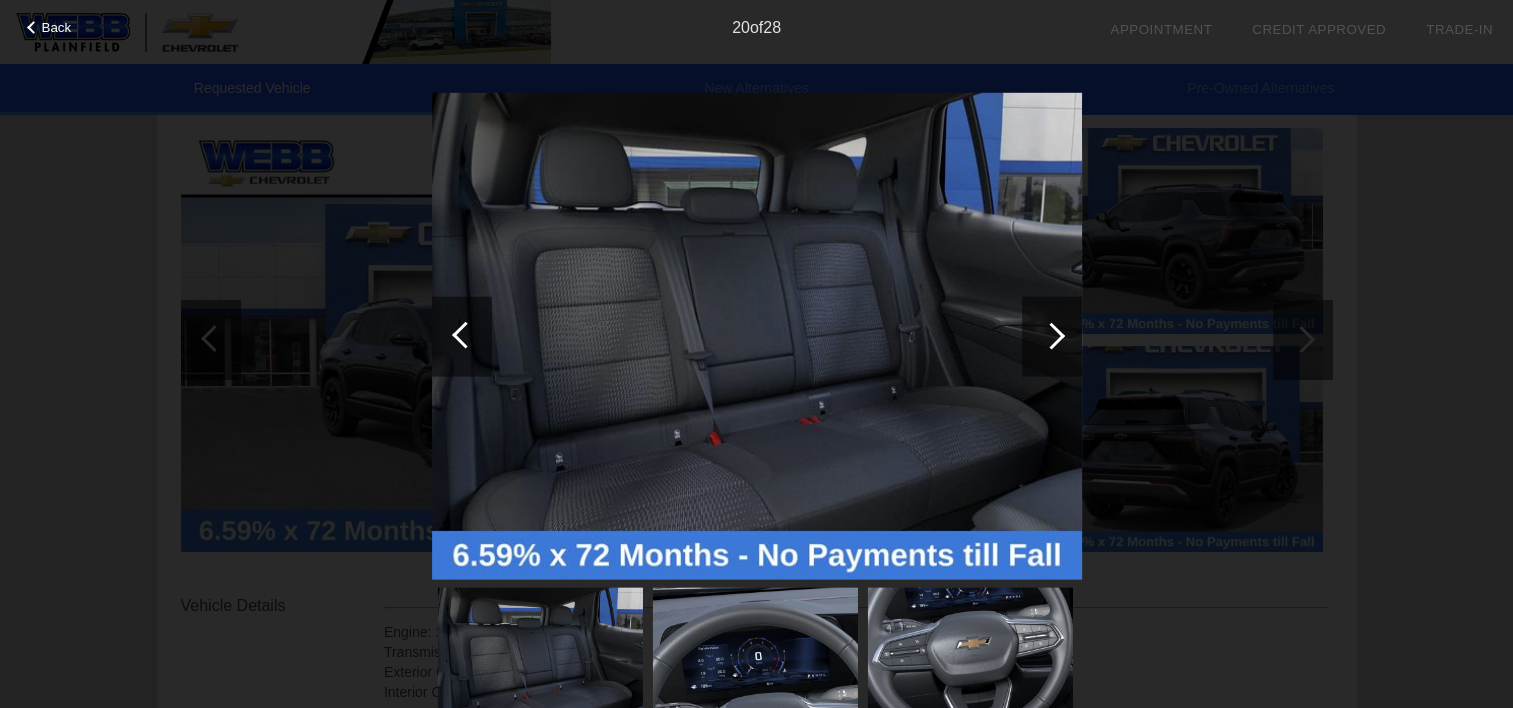 click at bounding box center (1051, 335) 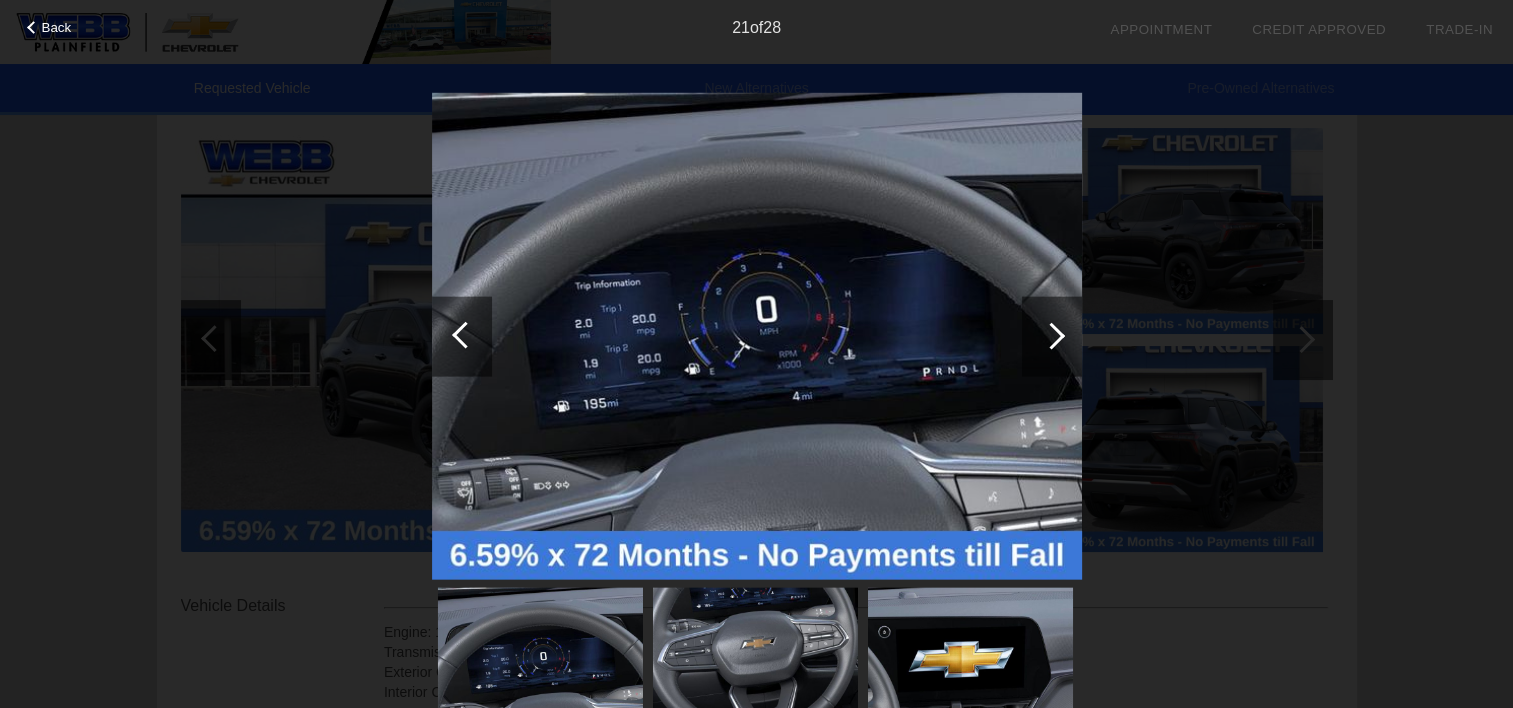 click at bounding box center [1051, 335] 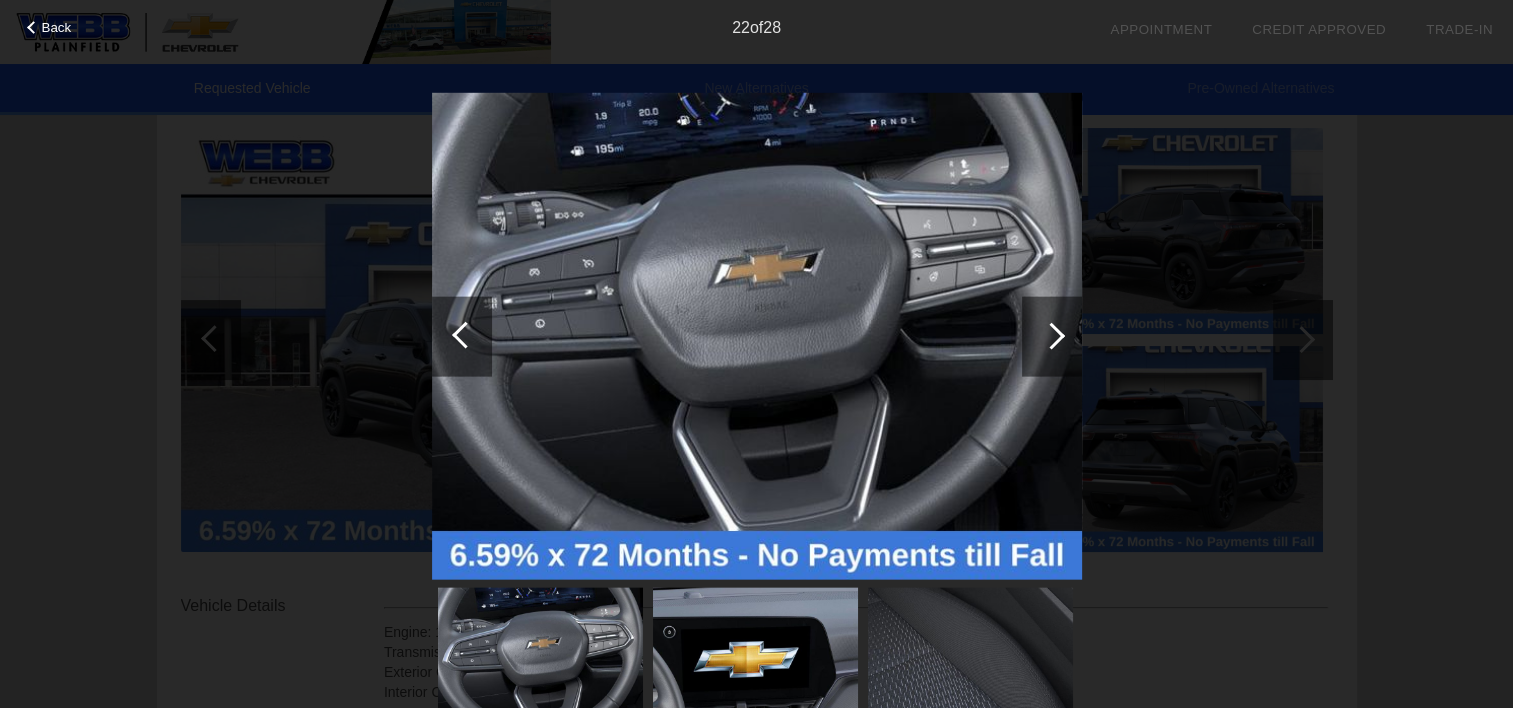 click at bounding box center [1051, 335] 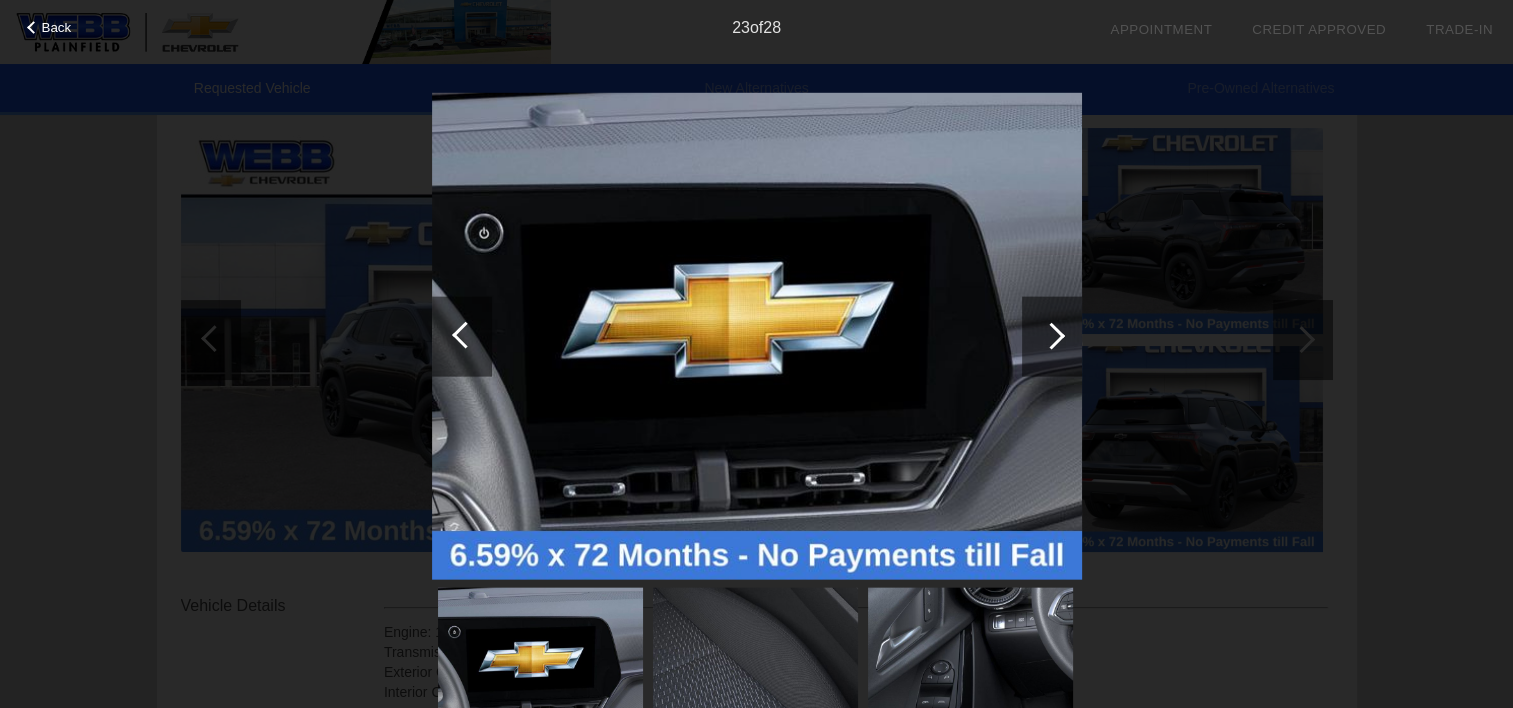 click at bounding box center (1051, 335) 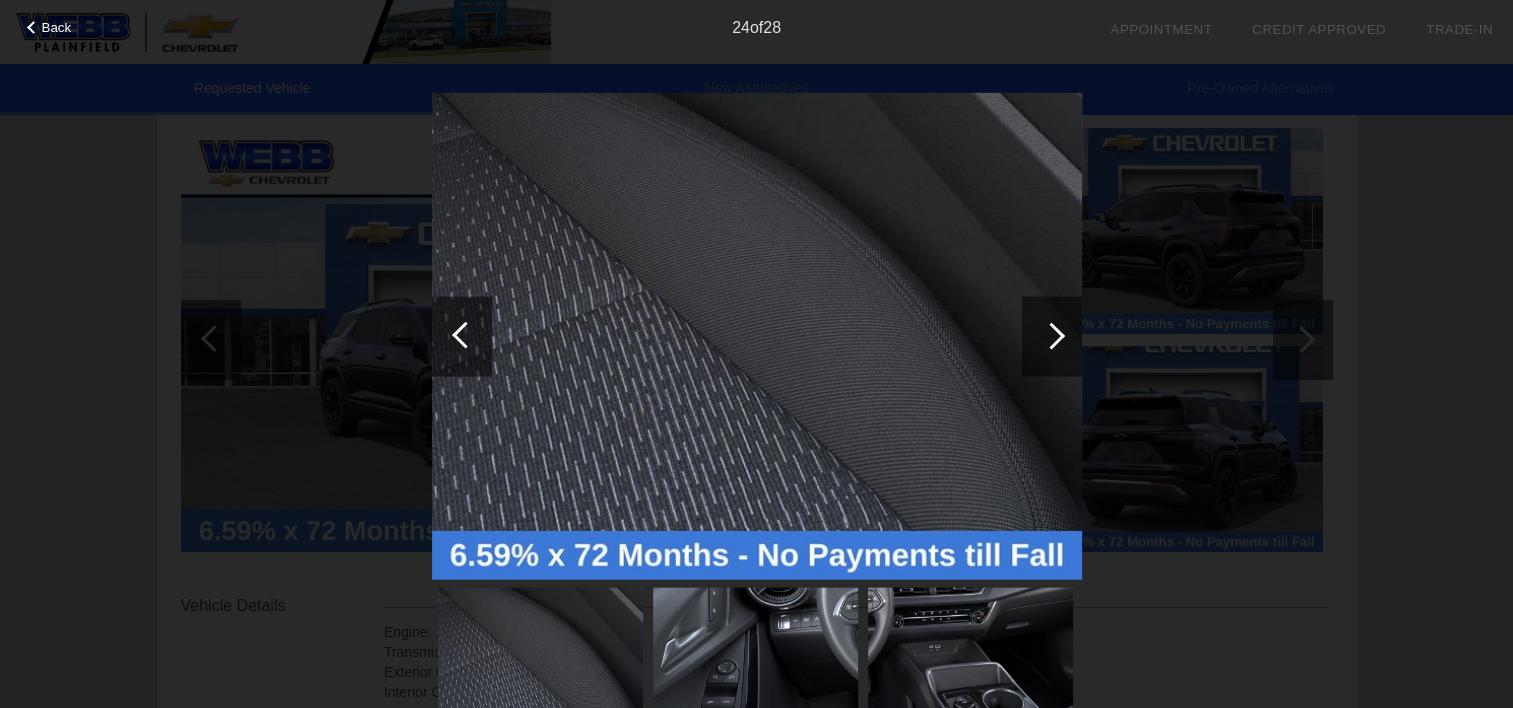 click at bounding box center [1051, 335] 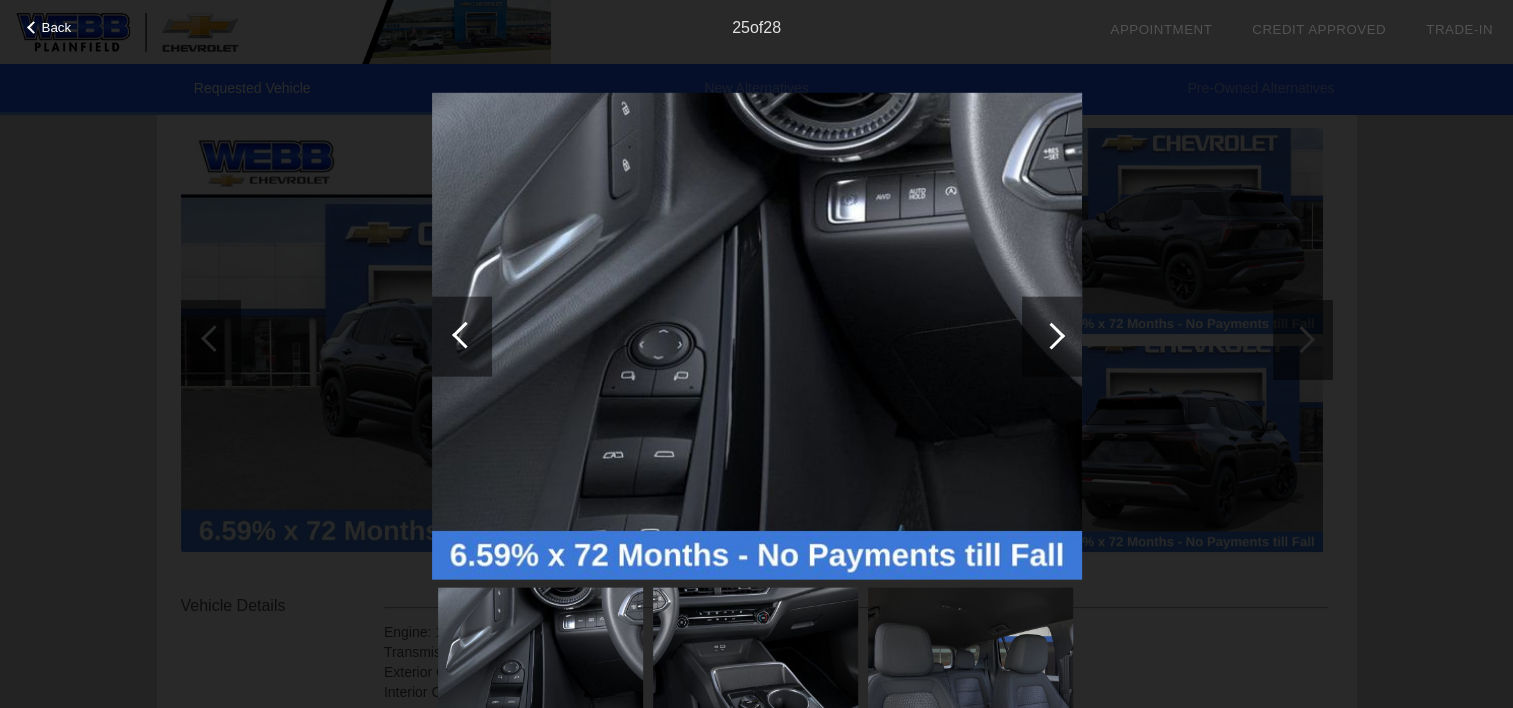 click at bounding box center [1051, 335] 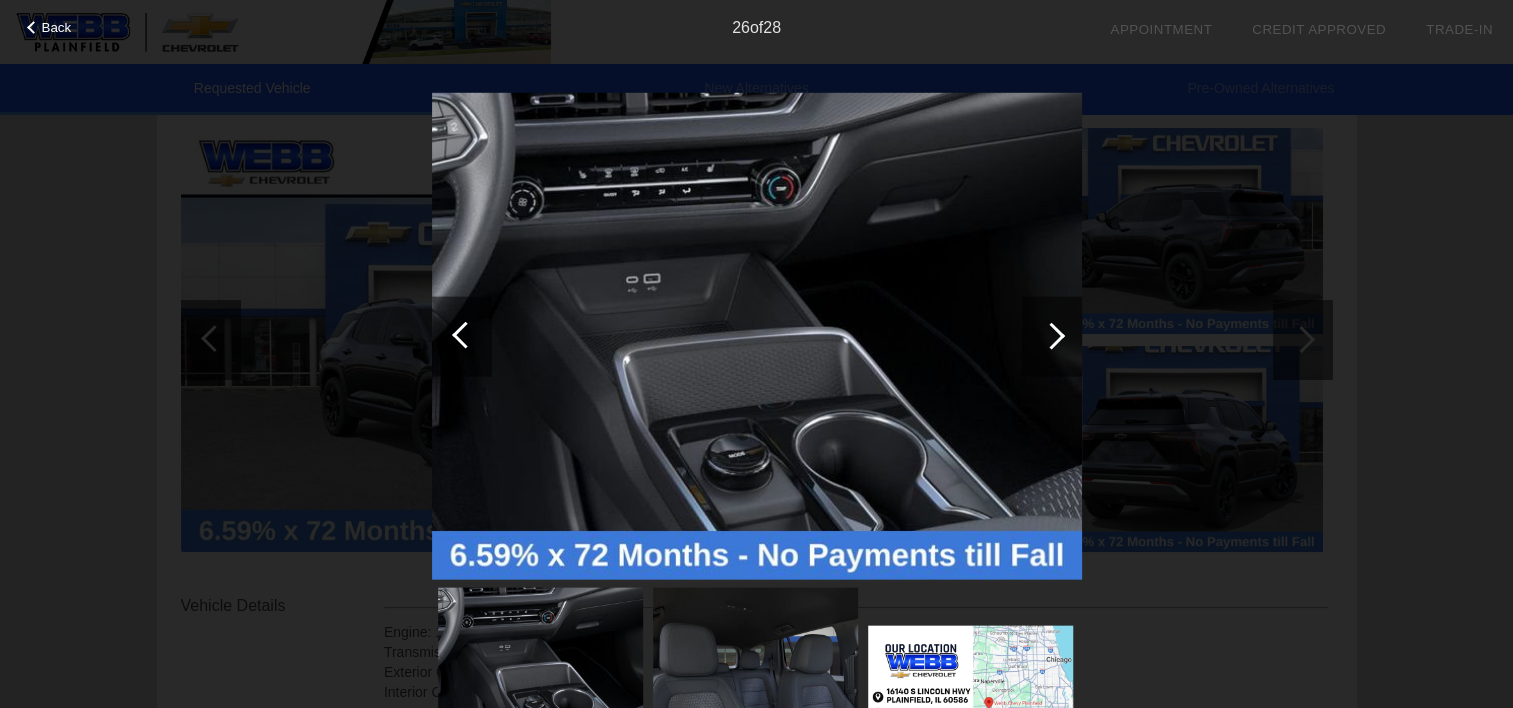 click at bounding box center (1051, 335) 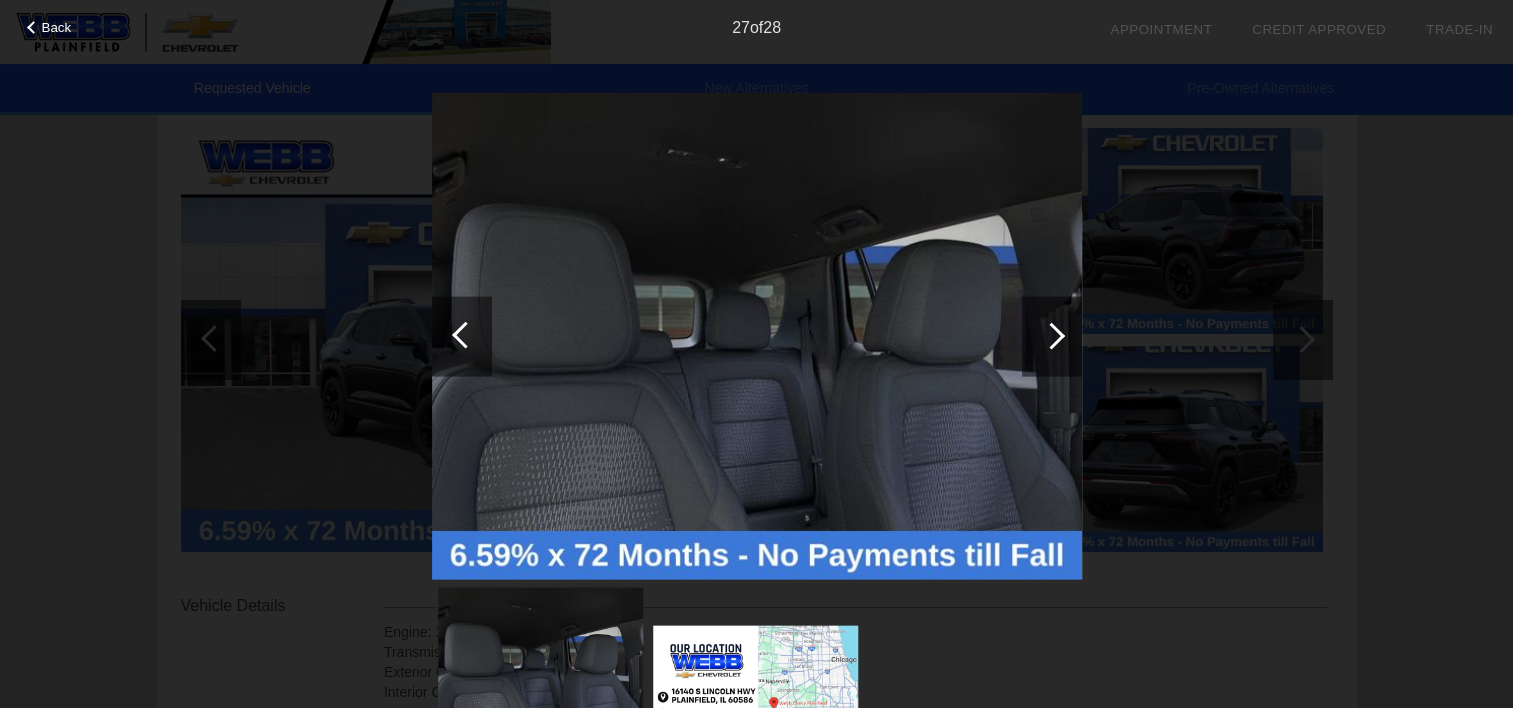 click at bounding box center [1051, 335] 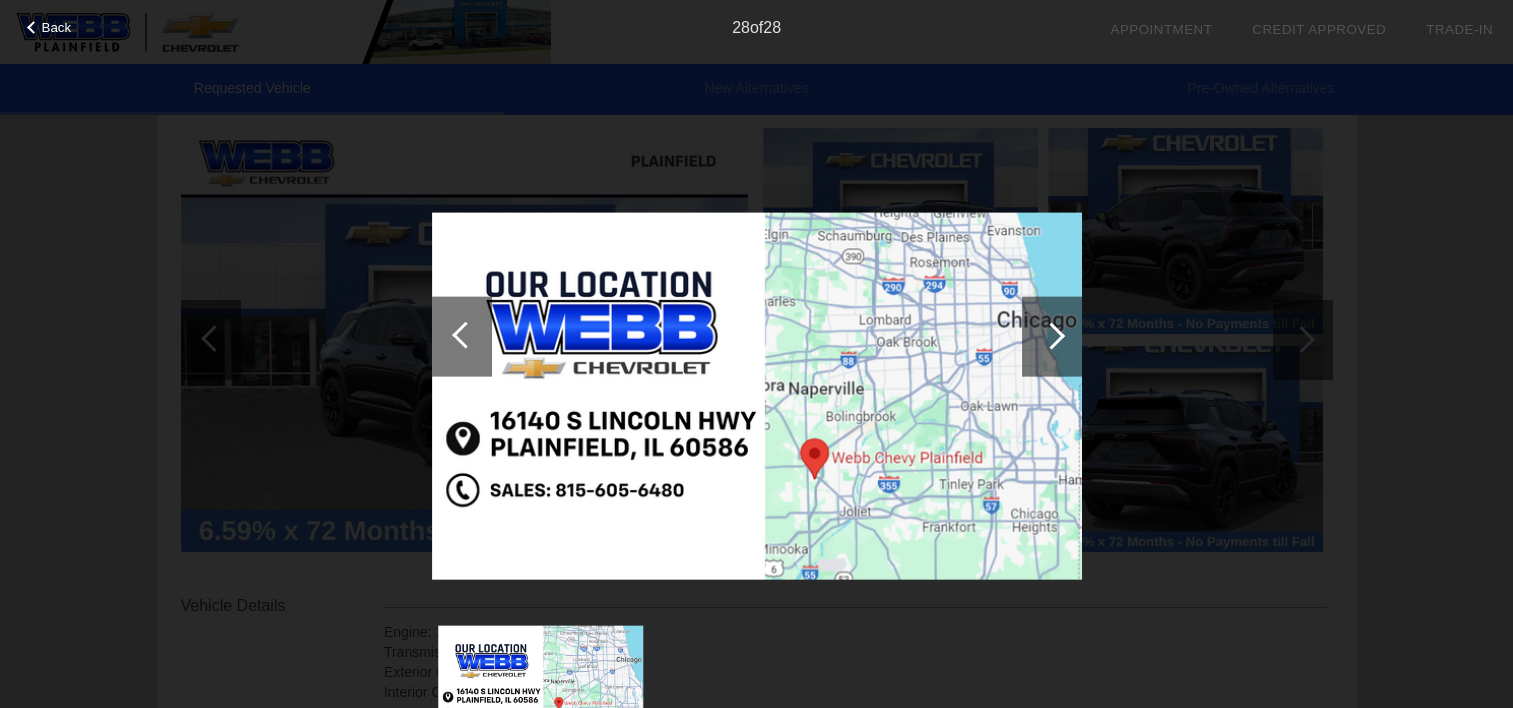 click at bounding box center [1051, 335] 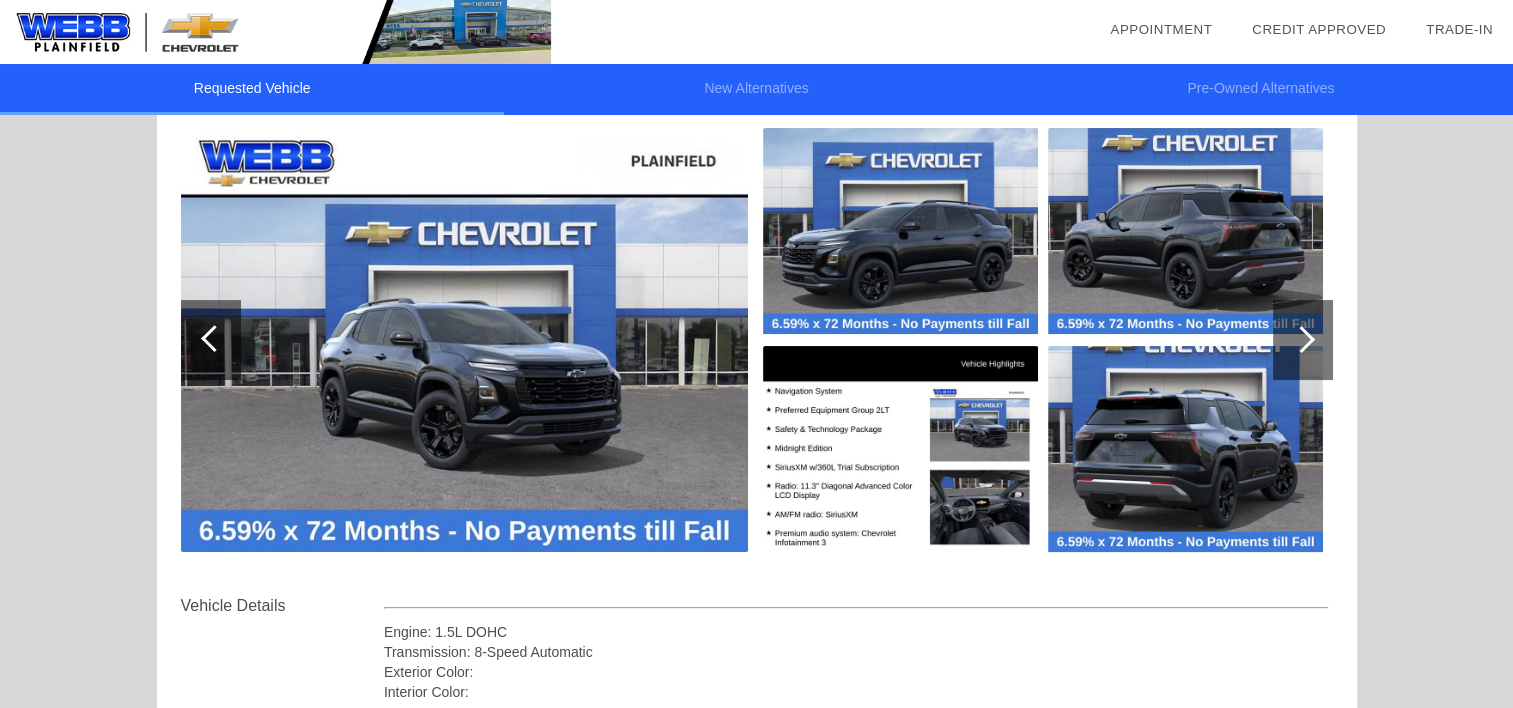 click at bounding box center [757, 344] 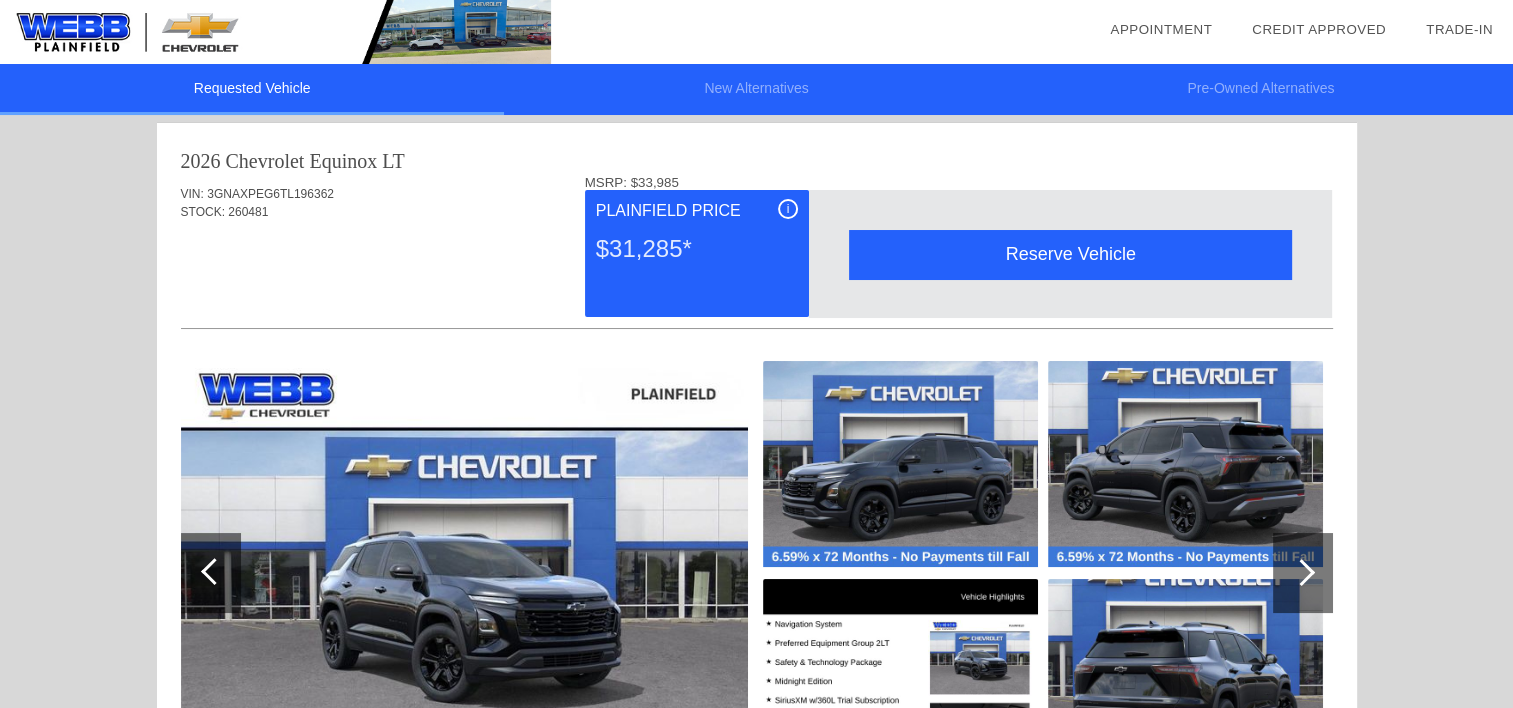 scroll, scrollTop: 0, scrollLeft: 0, axis: both 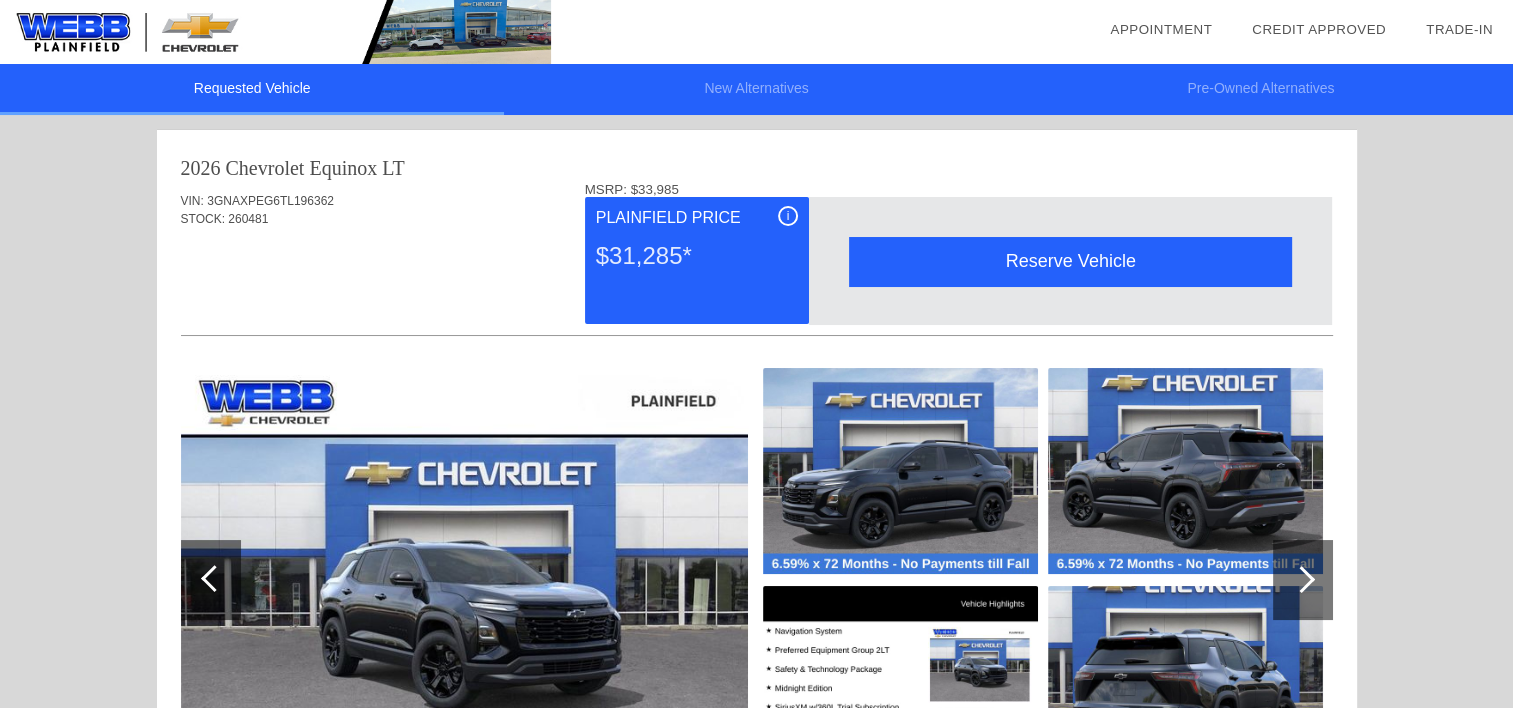 click on "i" at bounding box center (788, 216) 